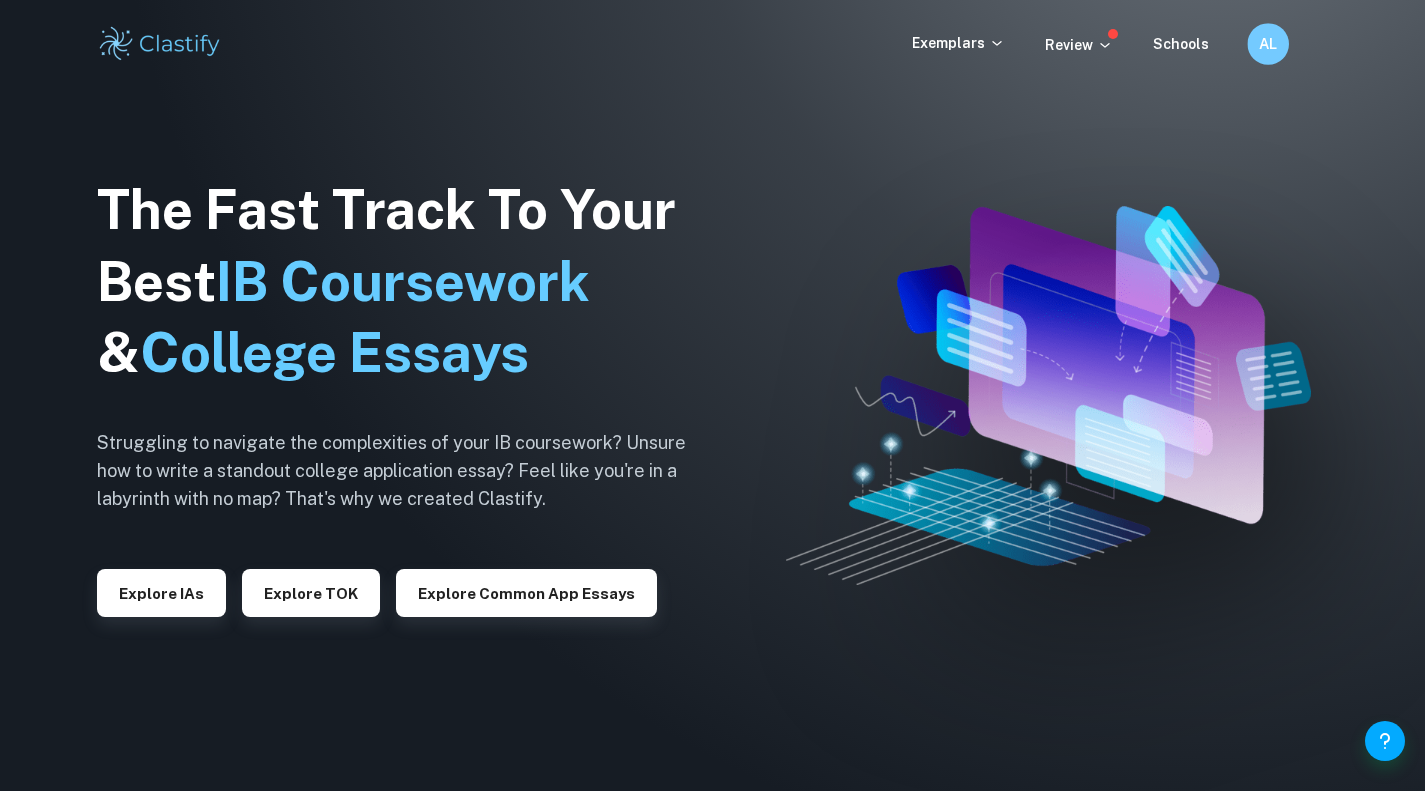 scroll, scrollTop: 0, scrollLeft: 0, axis: both 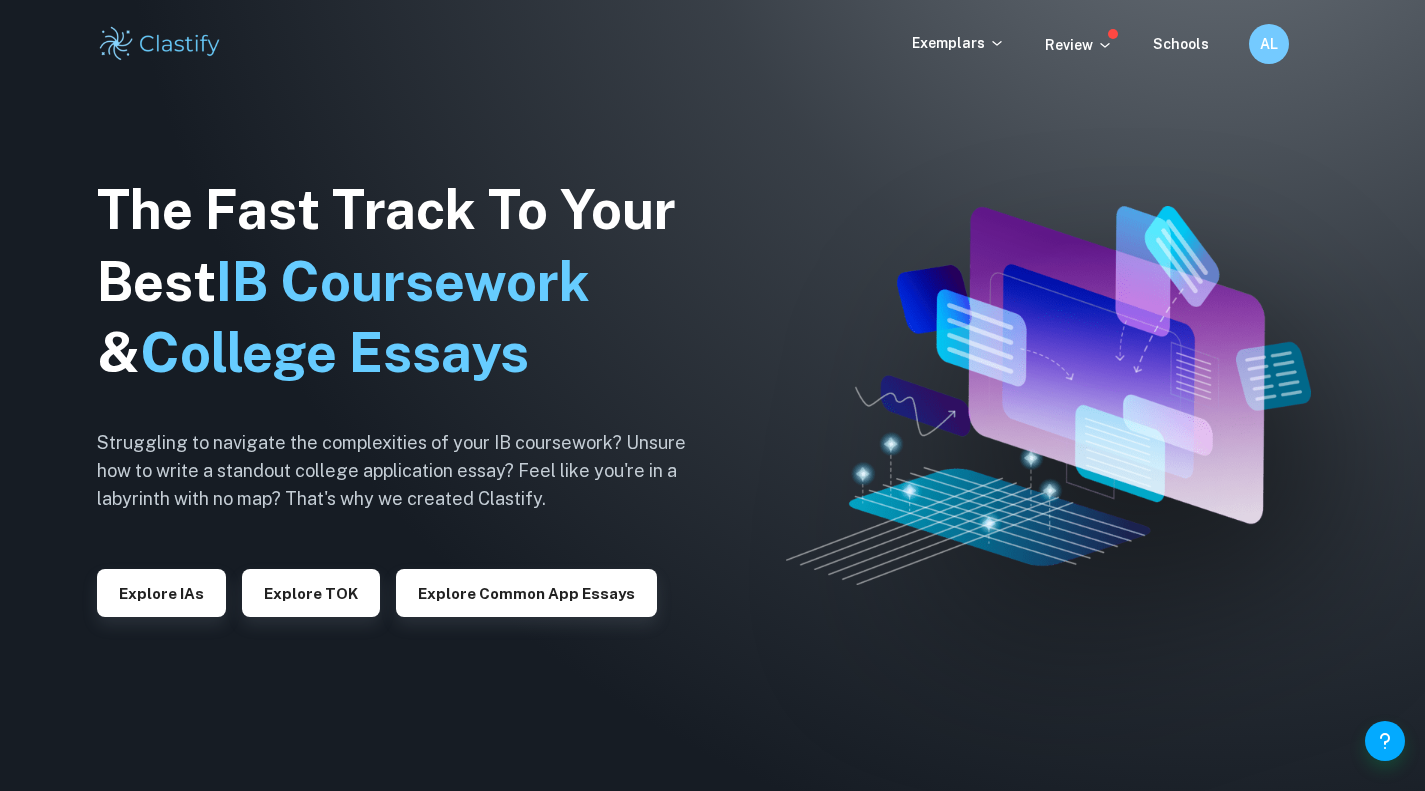 click 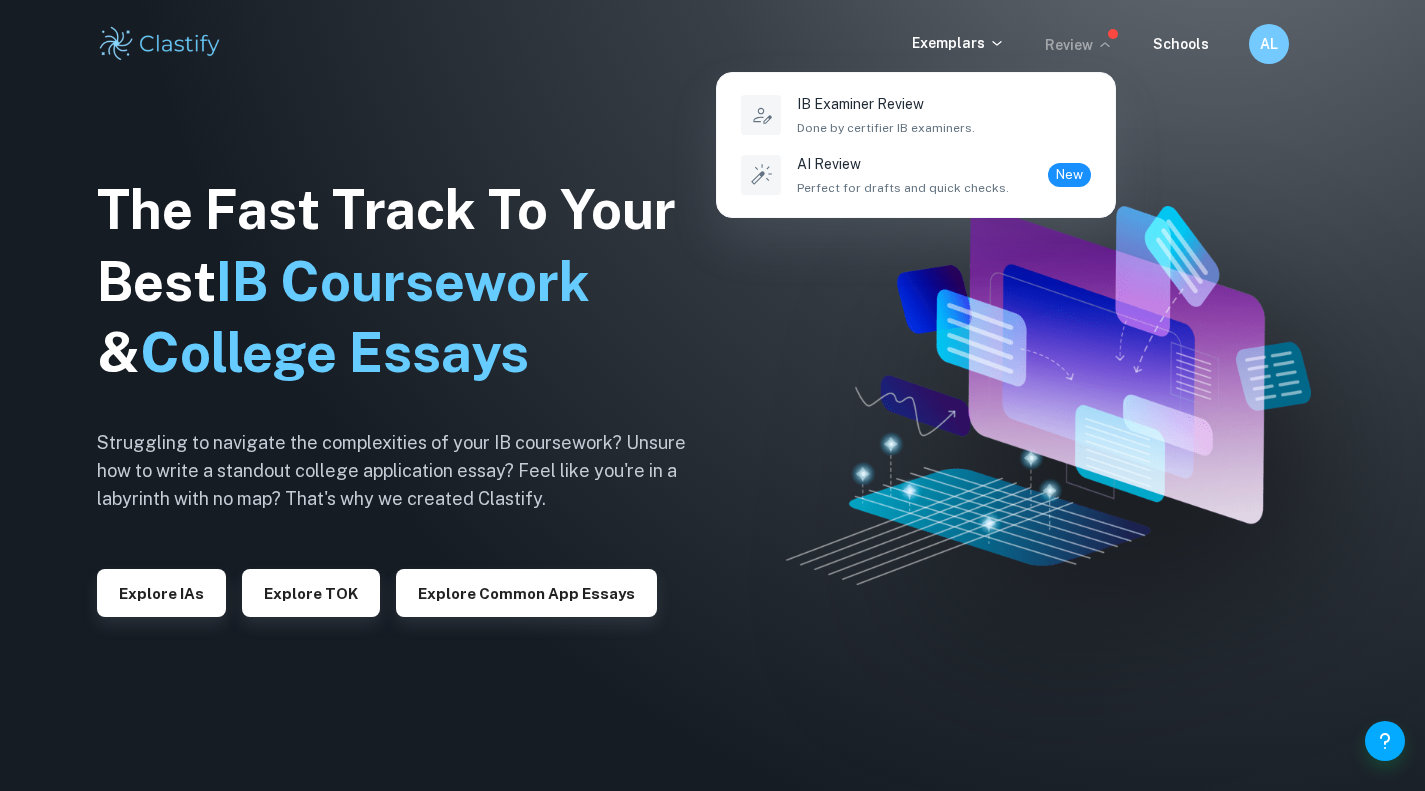 click at bounding box center (712, 395) 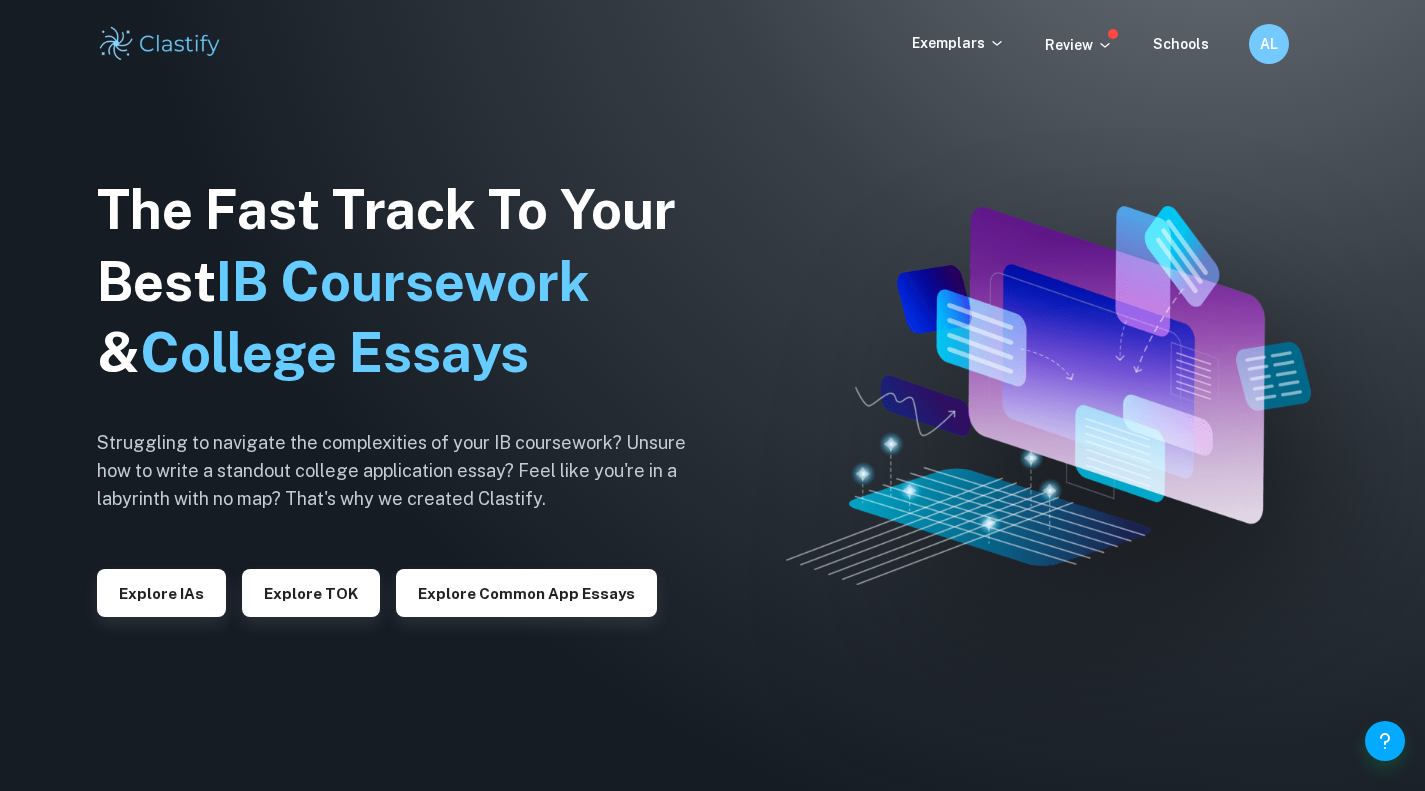 click on "Exemplars" at bounding box center (958, 43) 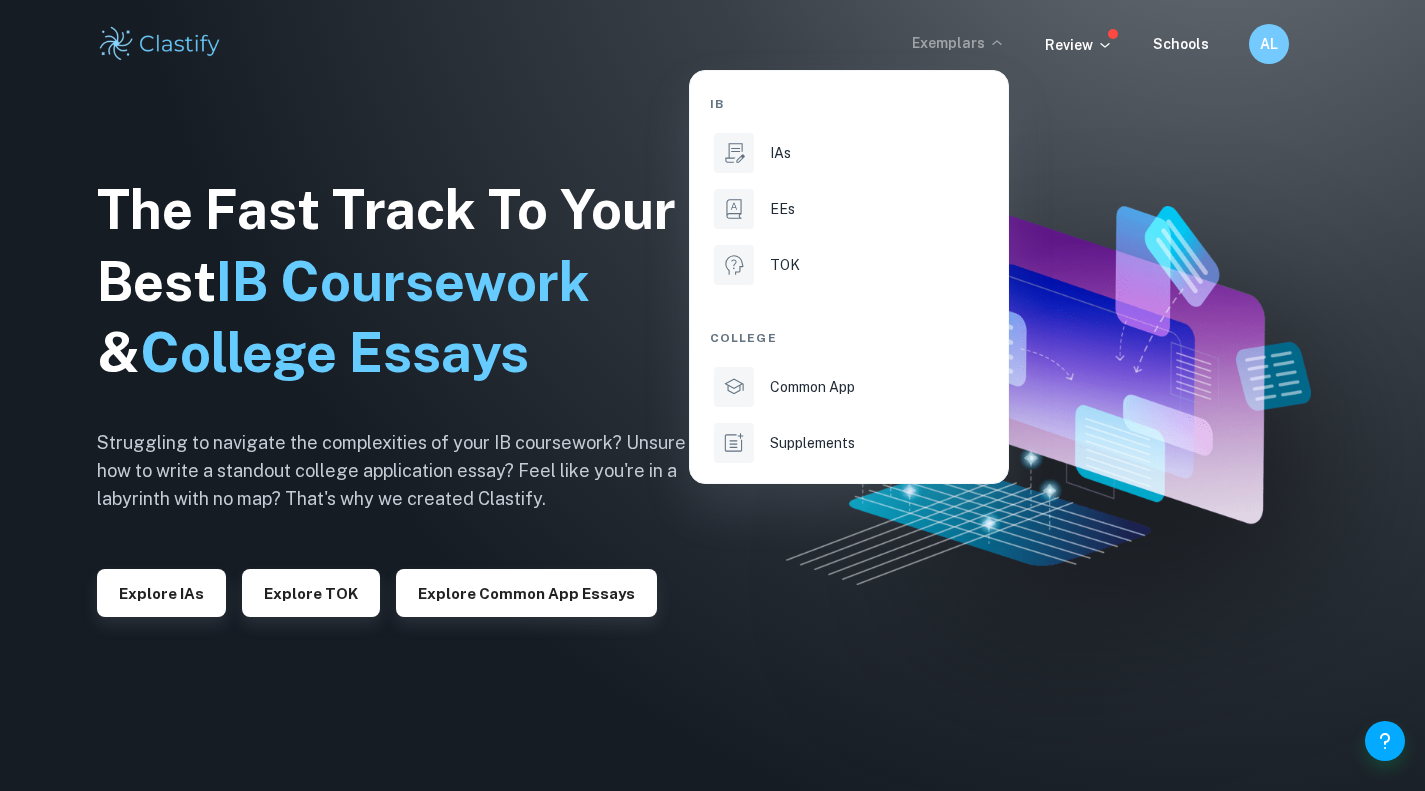 click on "EEs" at bounding box center (849, 209) 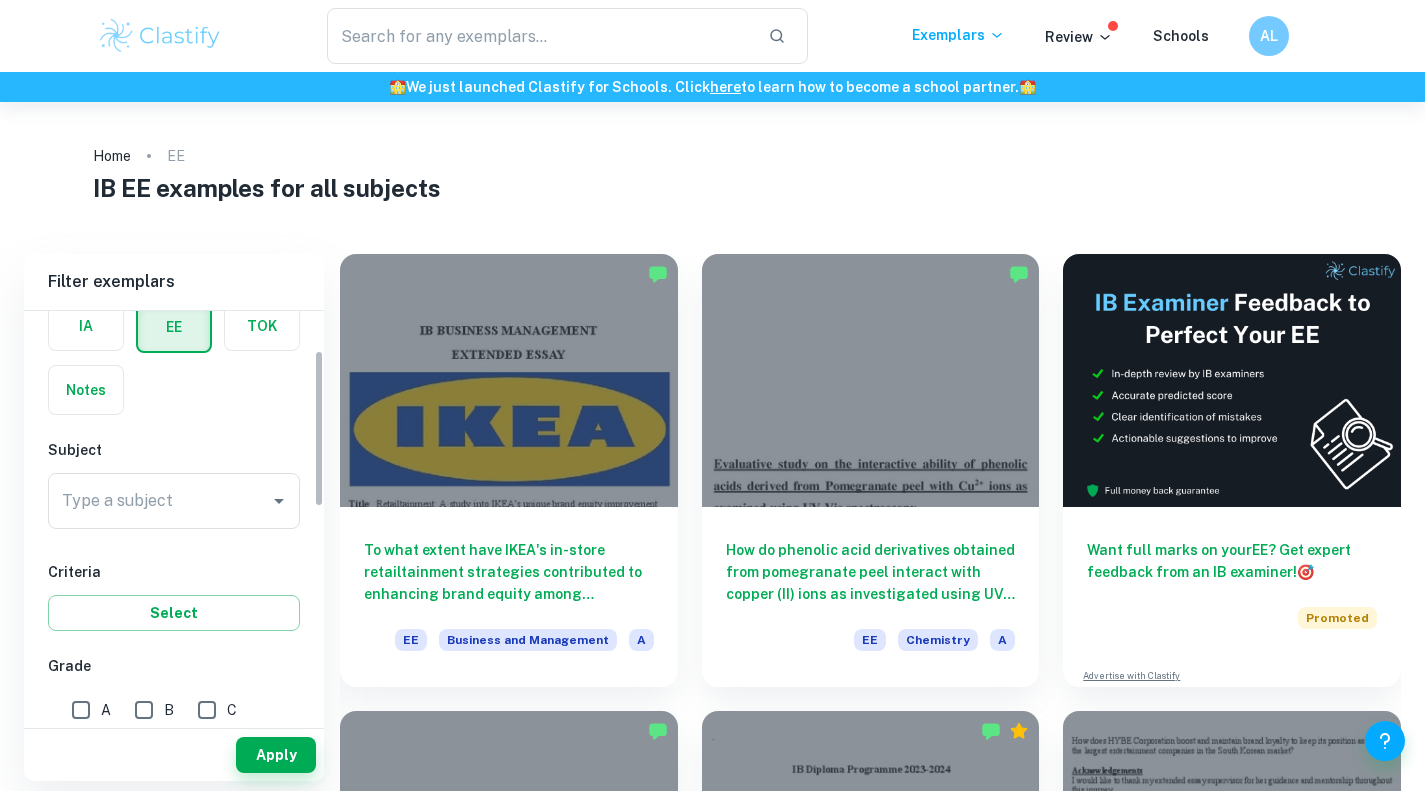 scroll, scrollTop: 103, scrollLeft: 0, axis: vertical 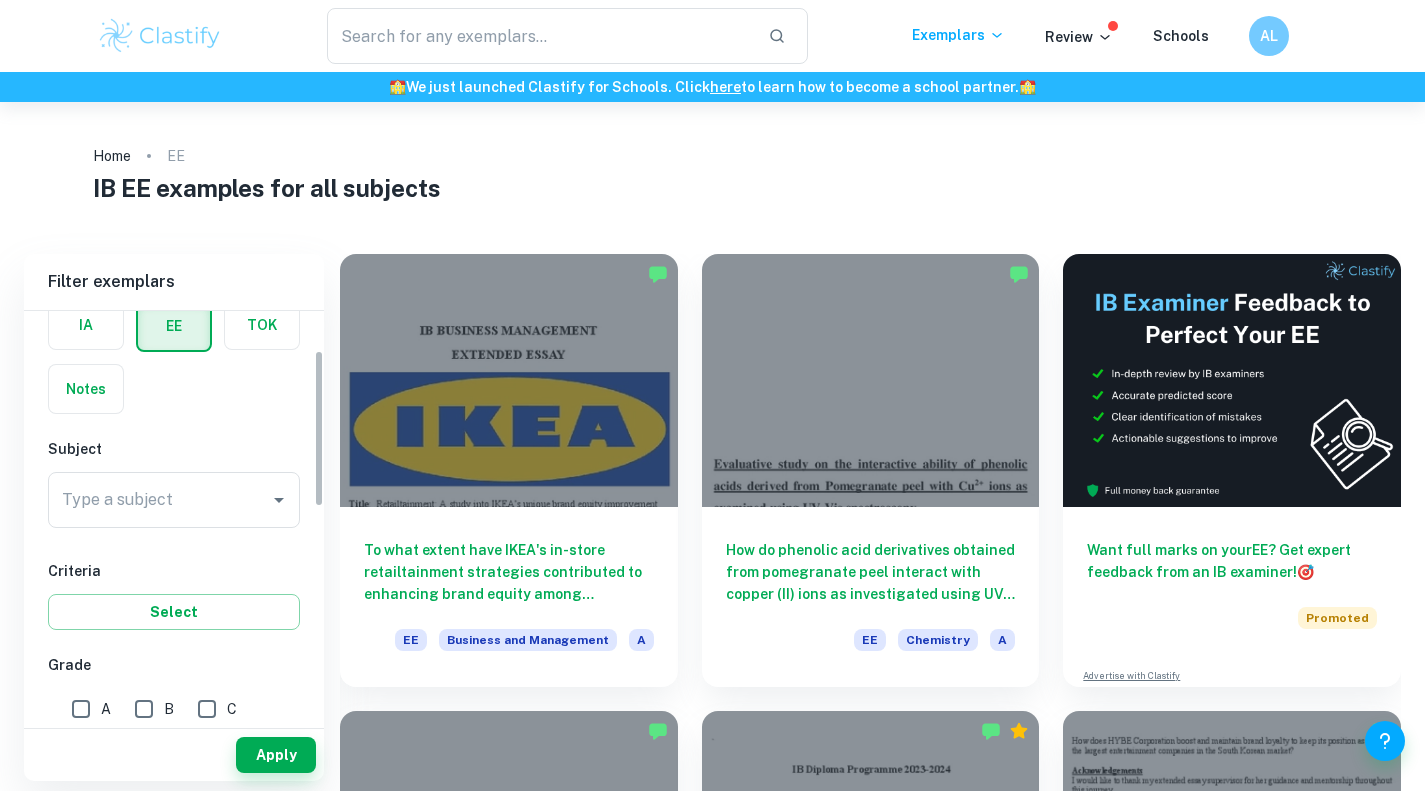 click on "Type a subject" at bounding box center (174, 500) 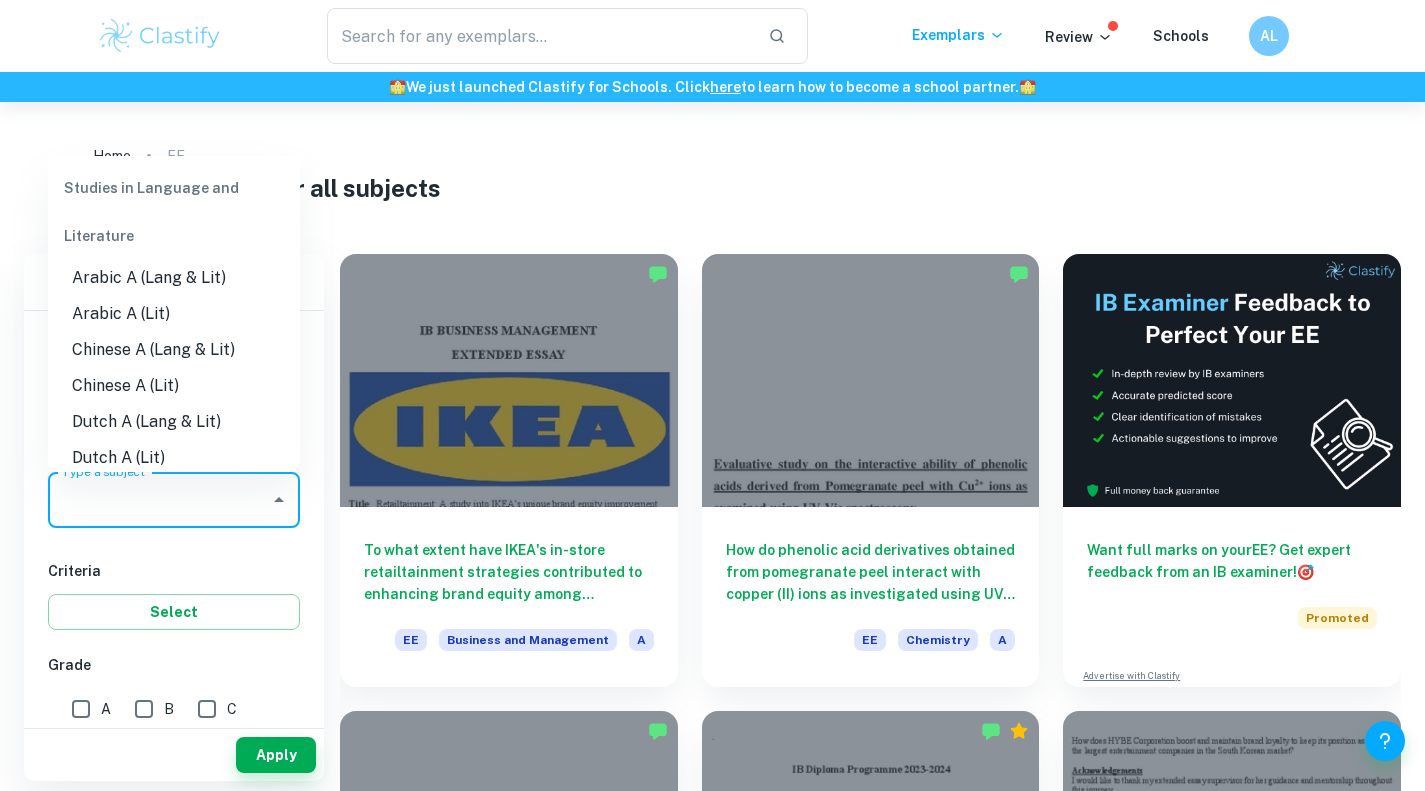 type on "b" 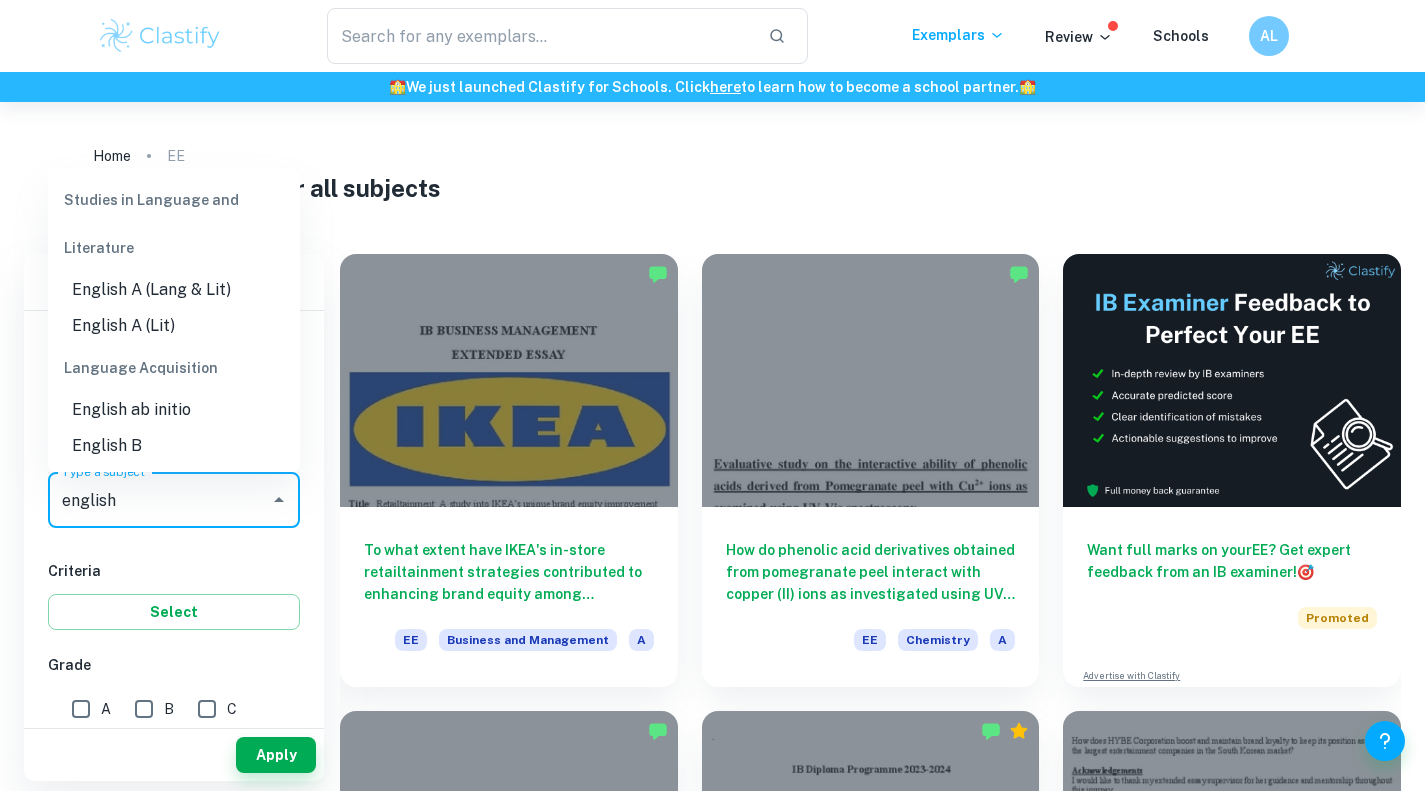 click on "English A (Lang & Lit)" at bounding box center (174, 290) 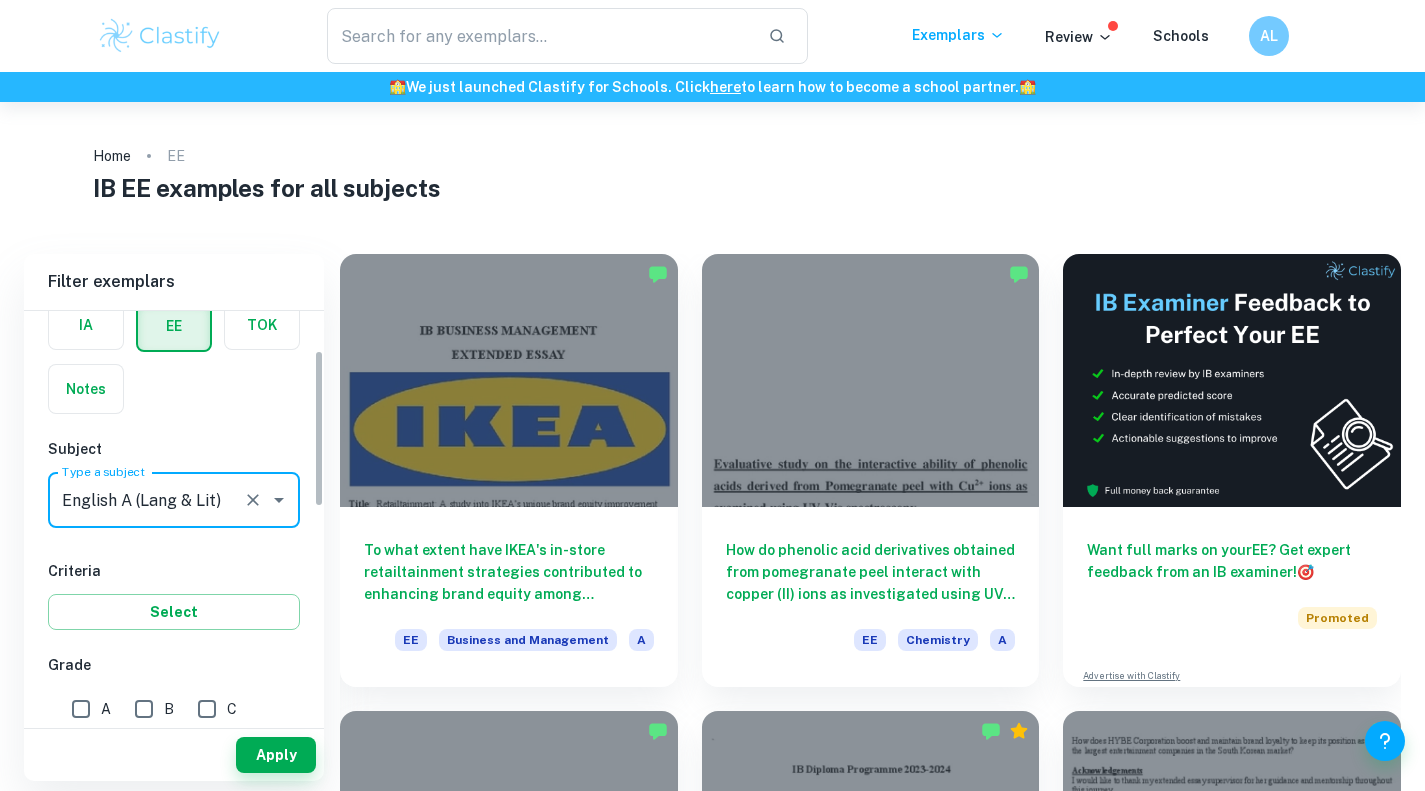 type on "English A (Lang & Lit)" 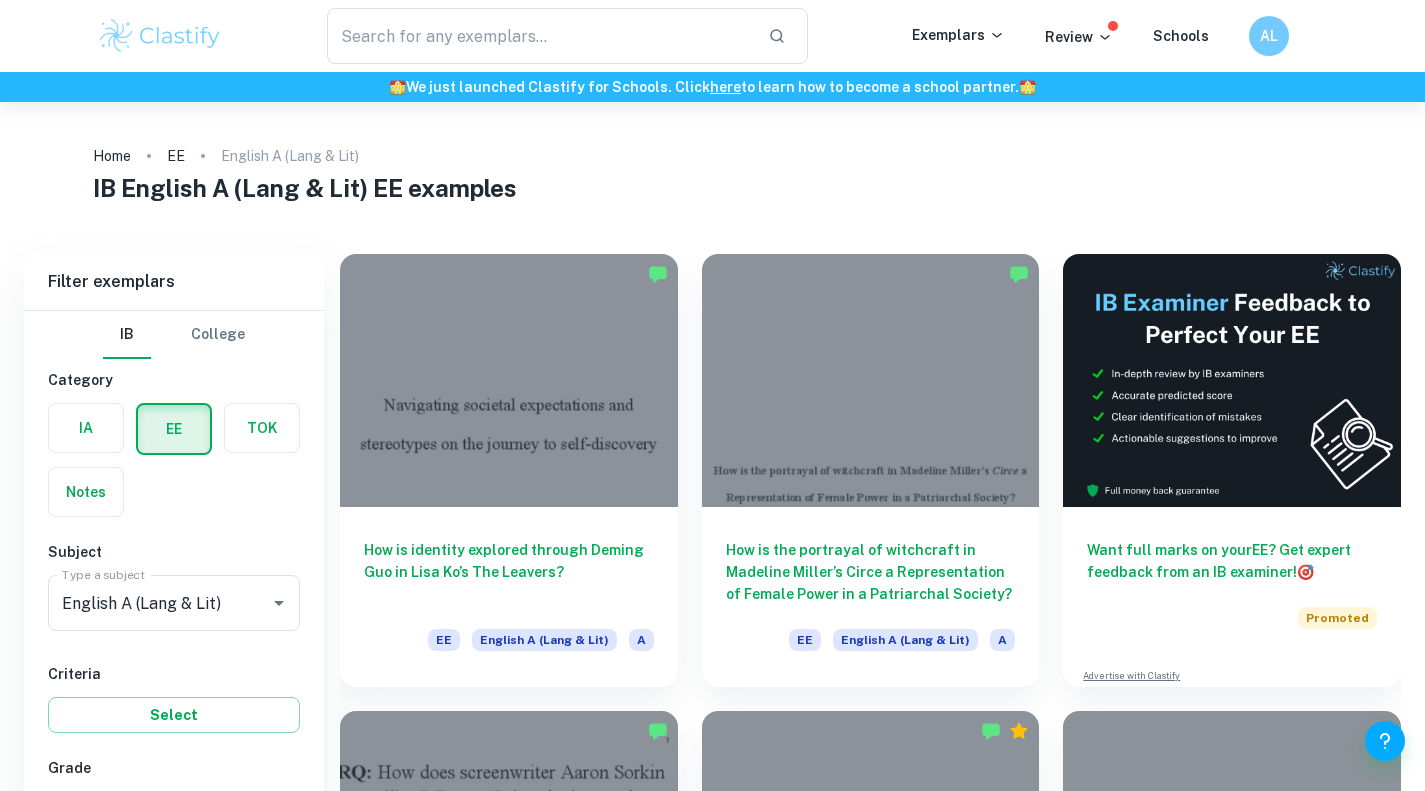 scroll, scrollTop: 427, scrollLeft: 0, axis: vertical 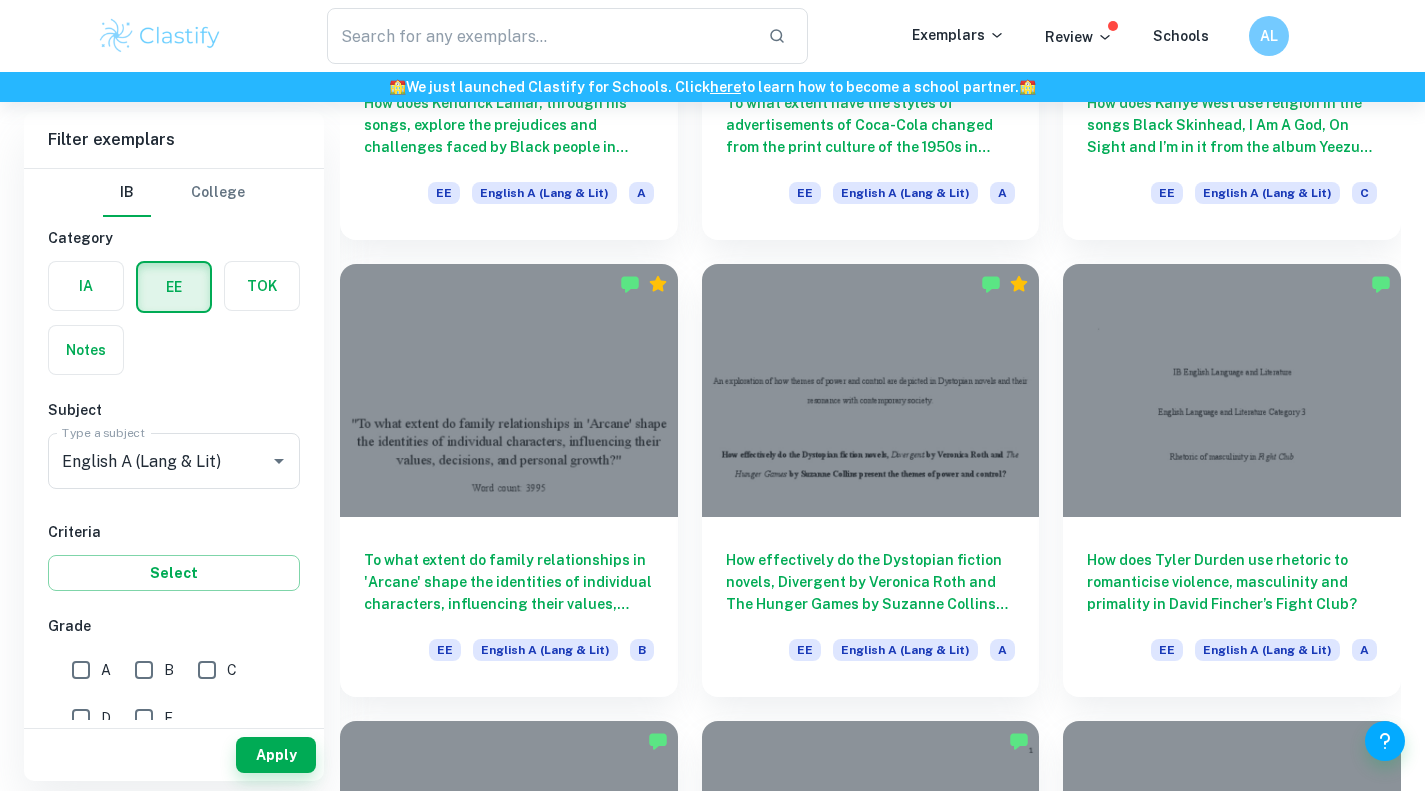 click on "How effectively do the Dystopian fiction novels, Divergent by Veronica Roth and The Hunger Games by Suzanne Collins present the themes of power and control?" at bounding box center [871, 582] 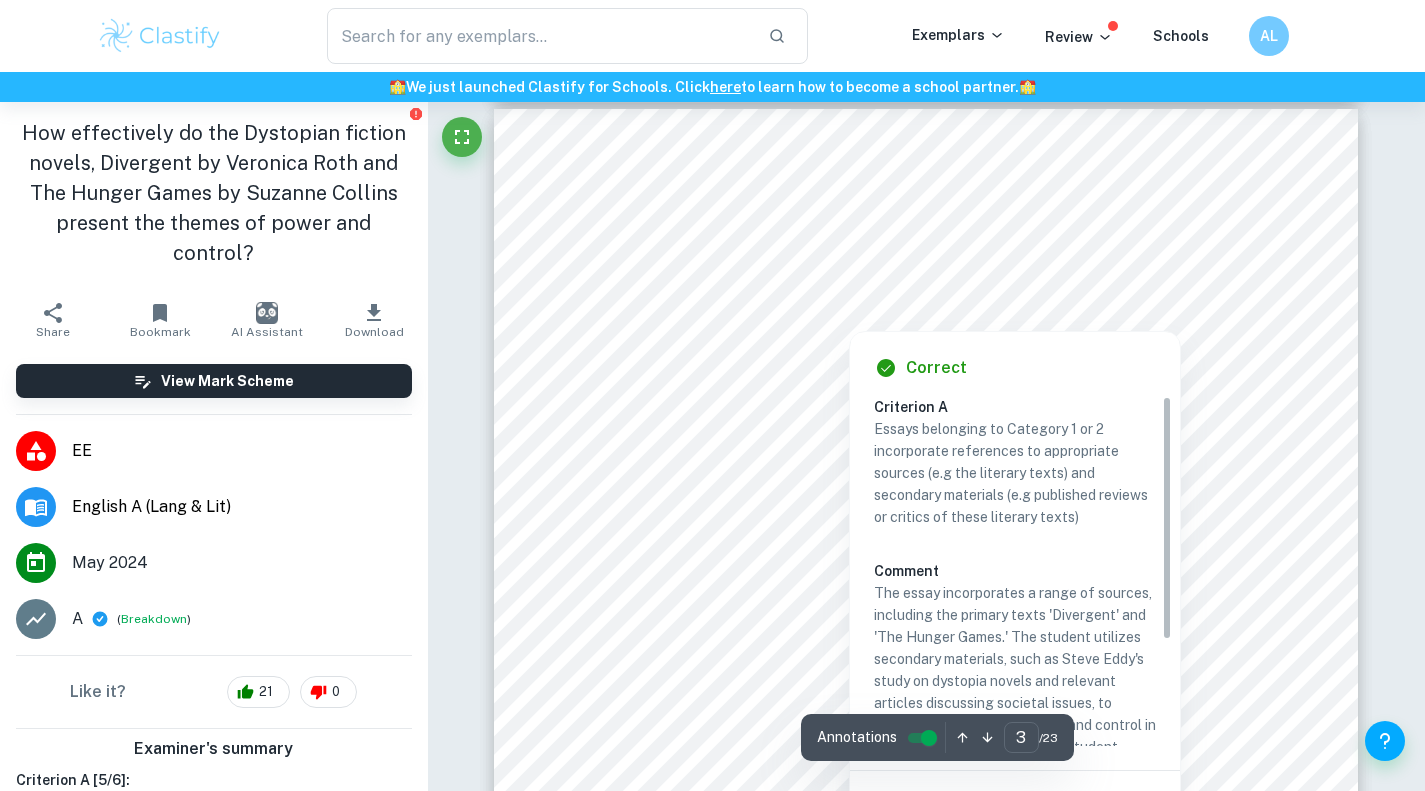 scroll, scrollTop: 2408, scrollLeft: 0, axis: vertical 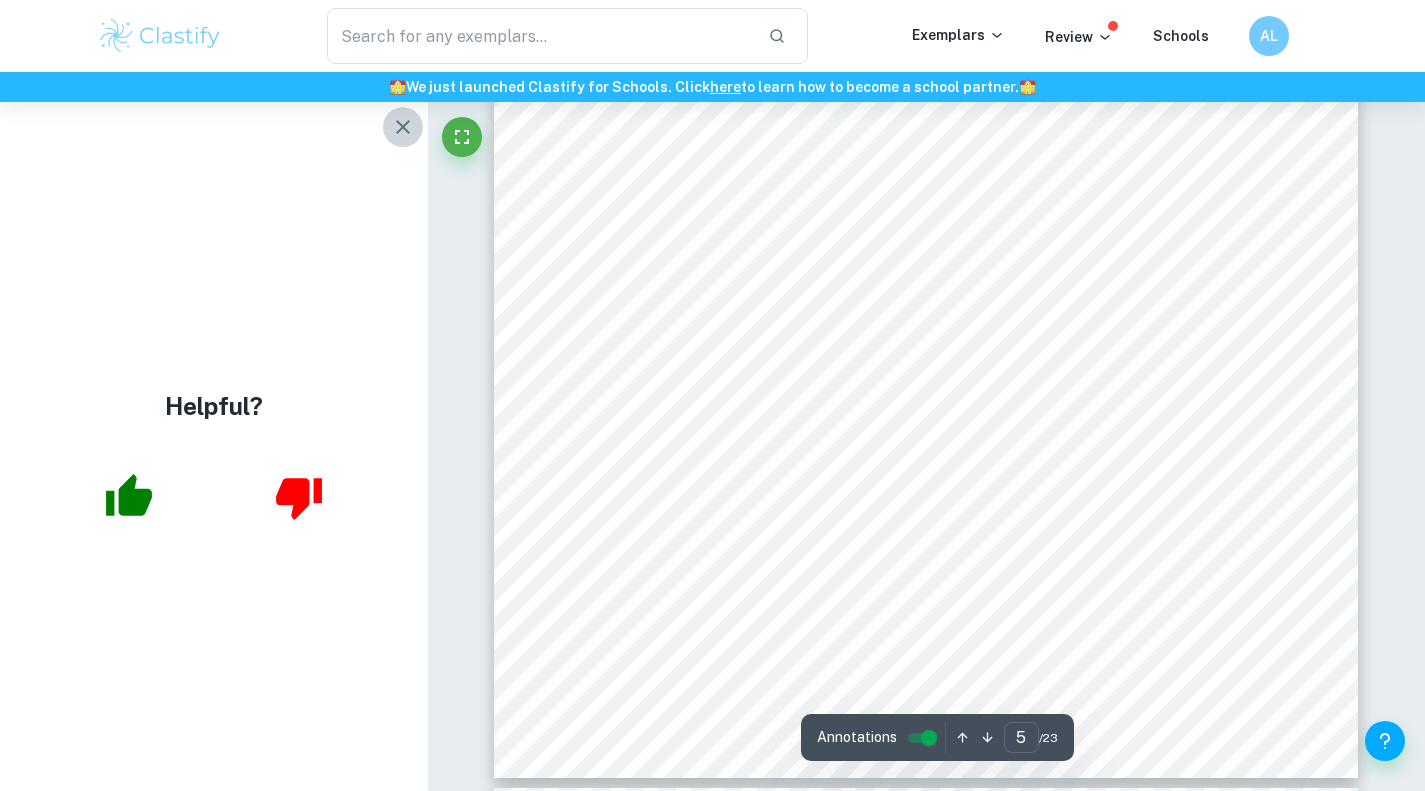 click 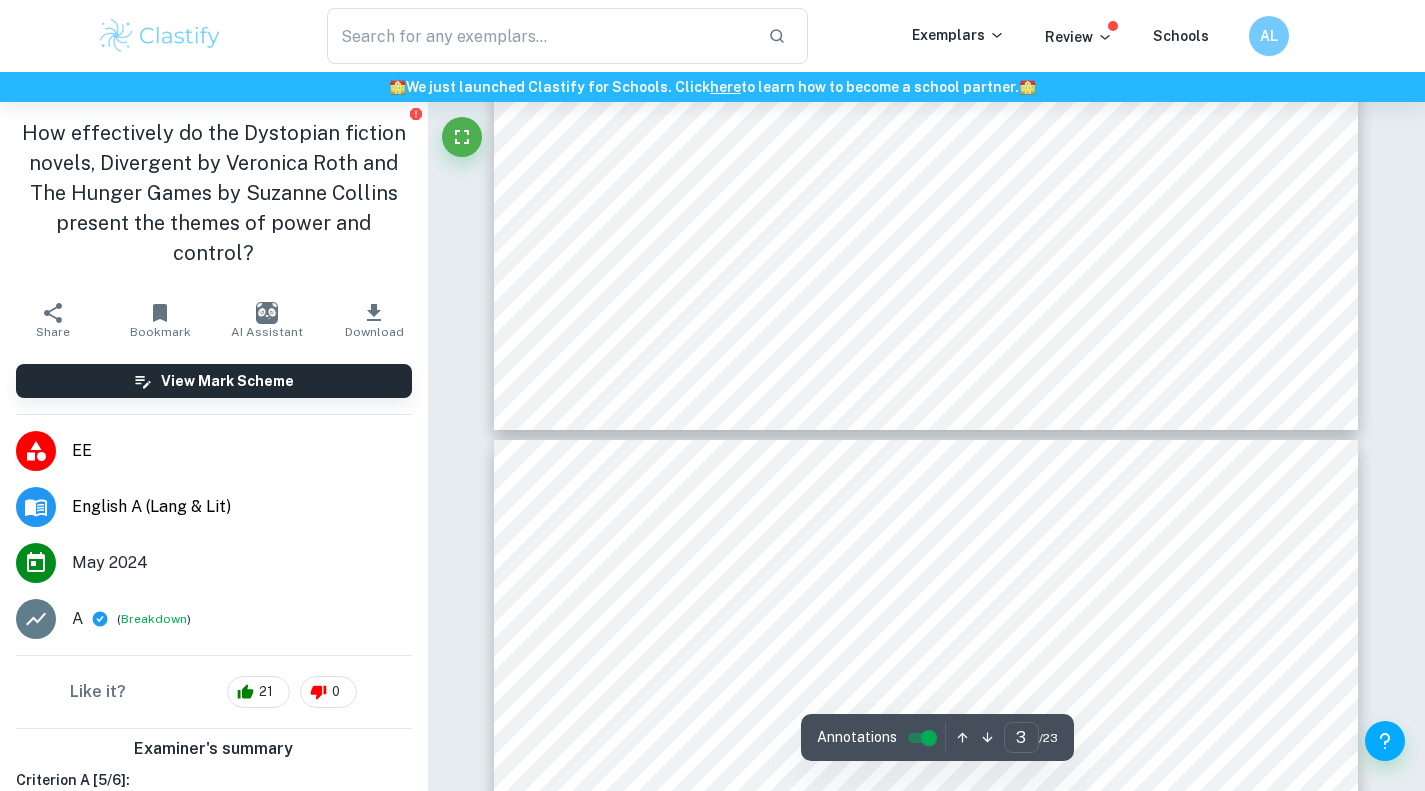scroll, scrollTop: 3167, scrollLeft: 0, axis: vertical 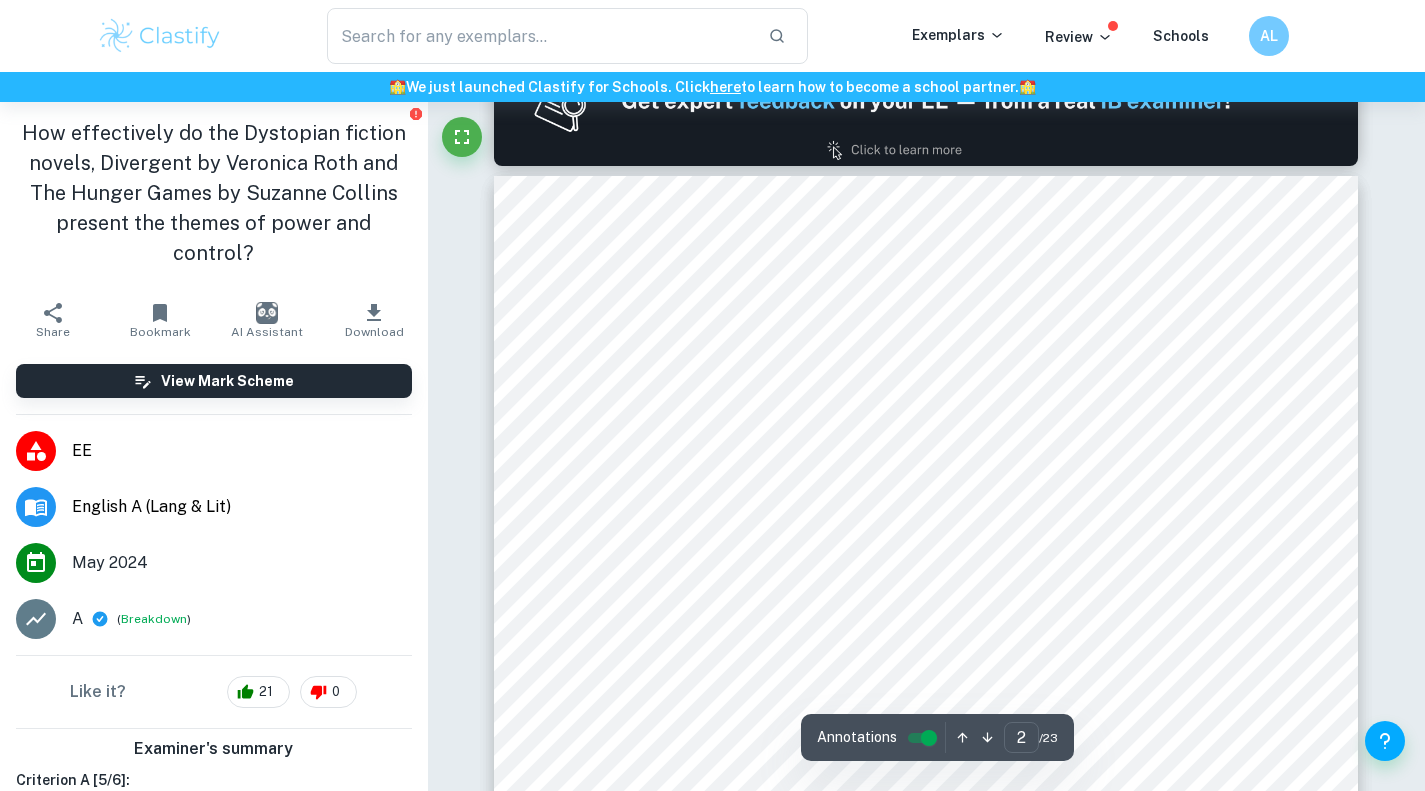 type on "1" 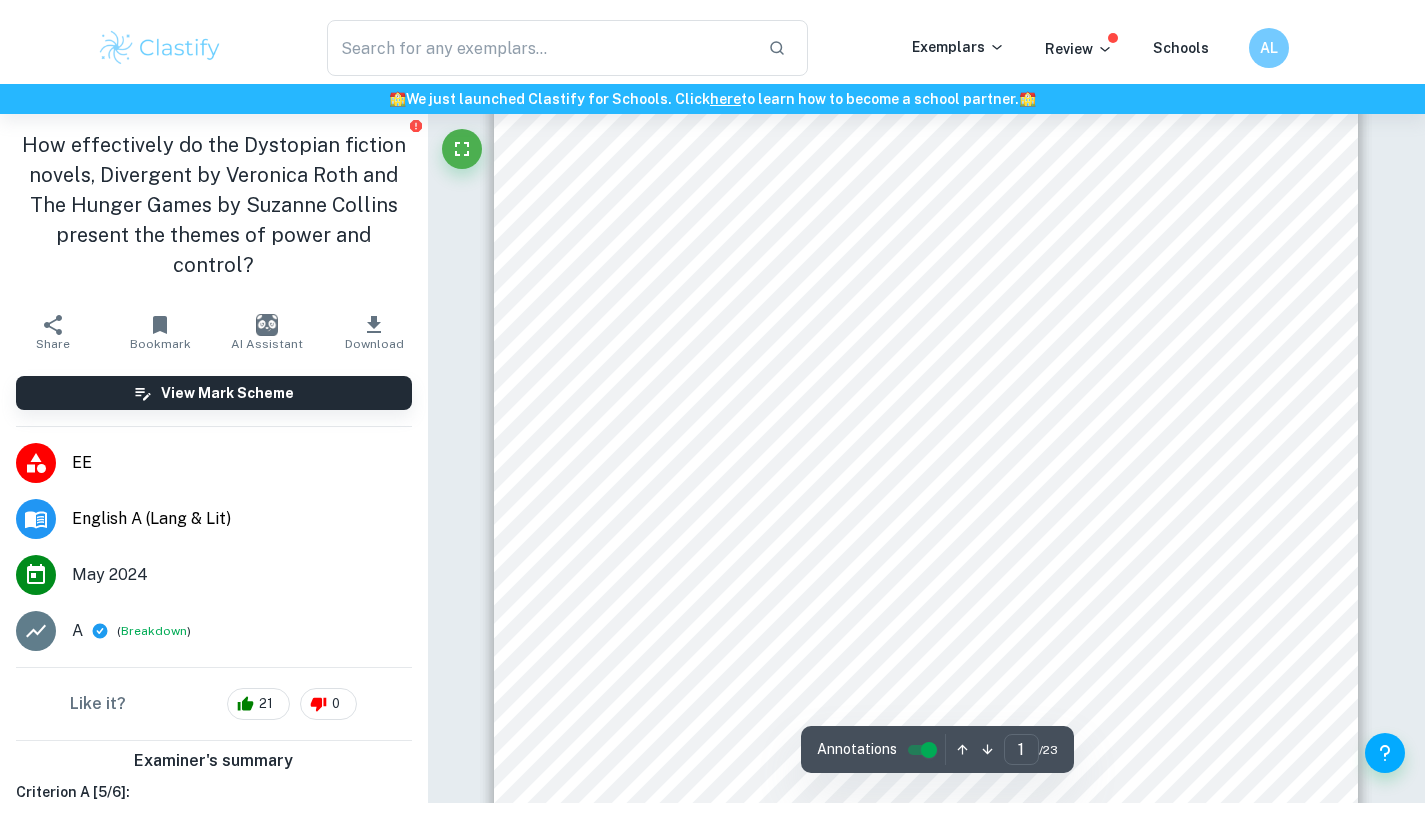 scroll, scrollTop: 61, scrollLeft: 0, axis: vertical 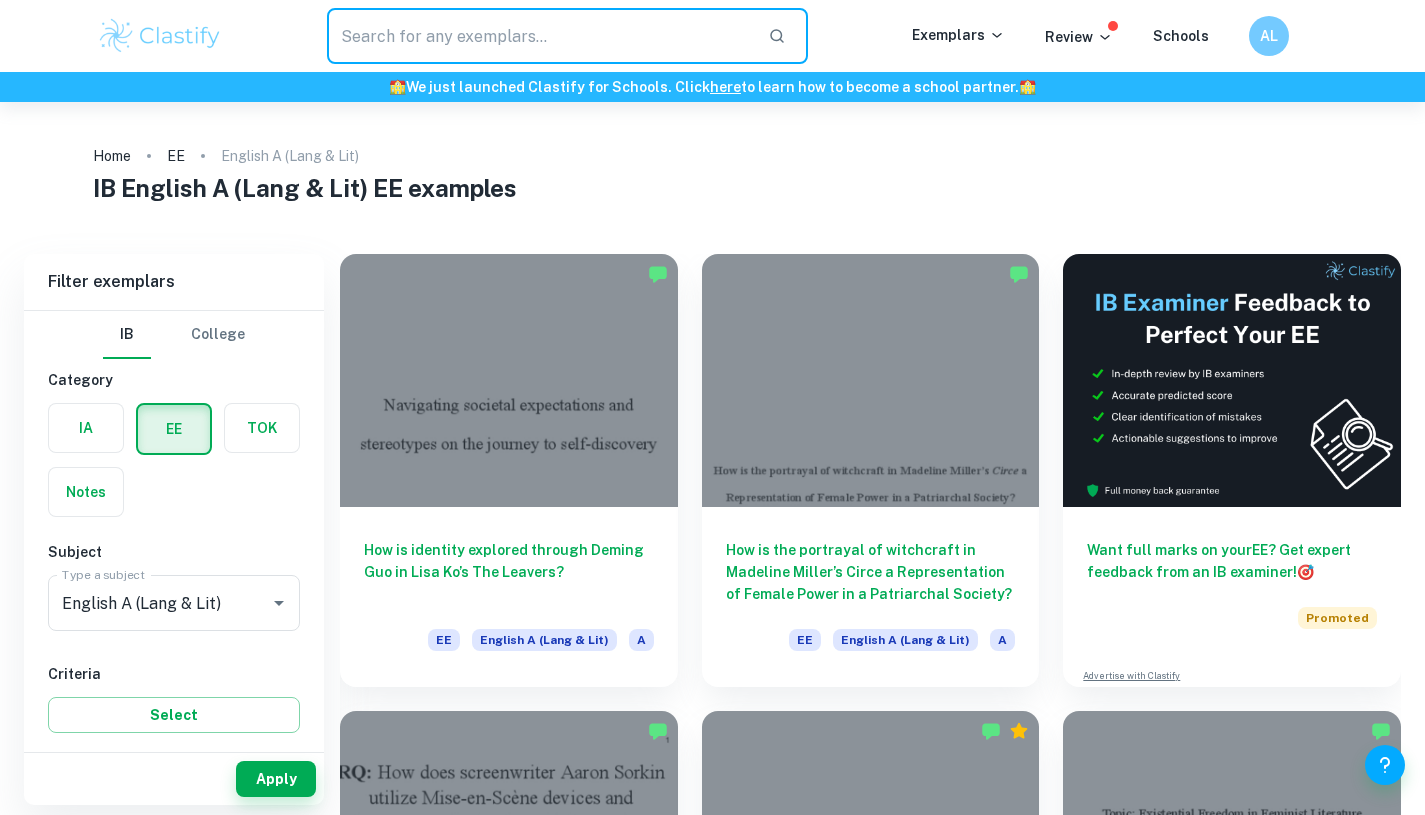 click at bounding box center [540, 36] 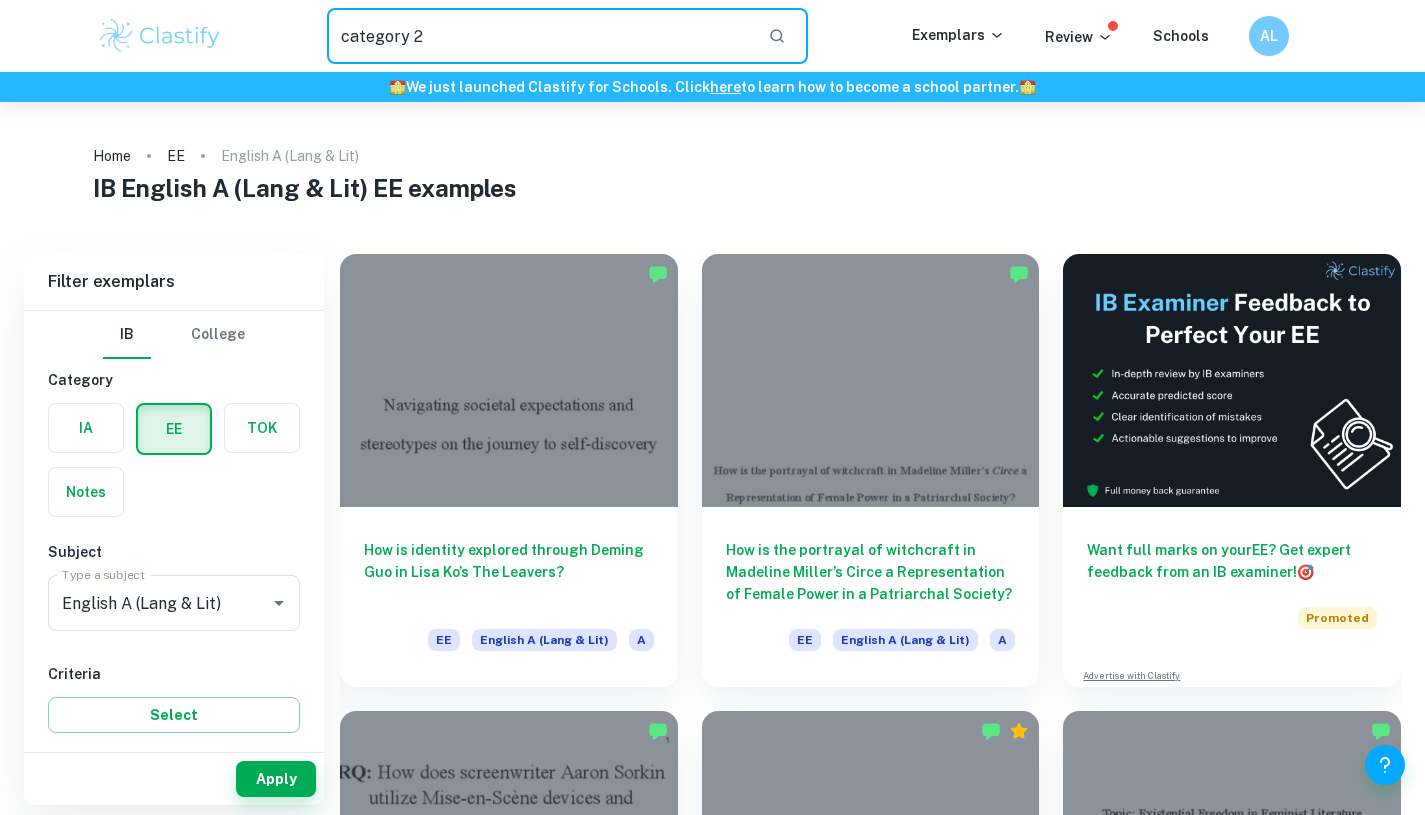 type on "category 2" 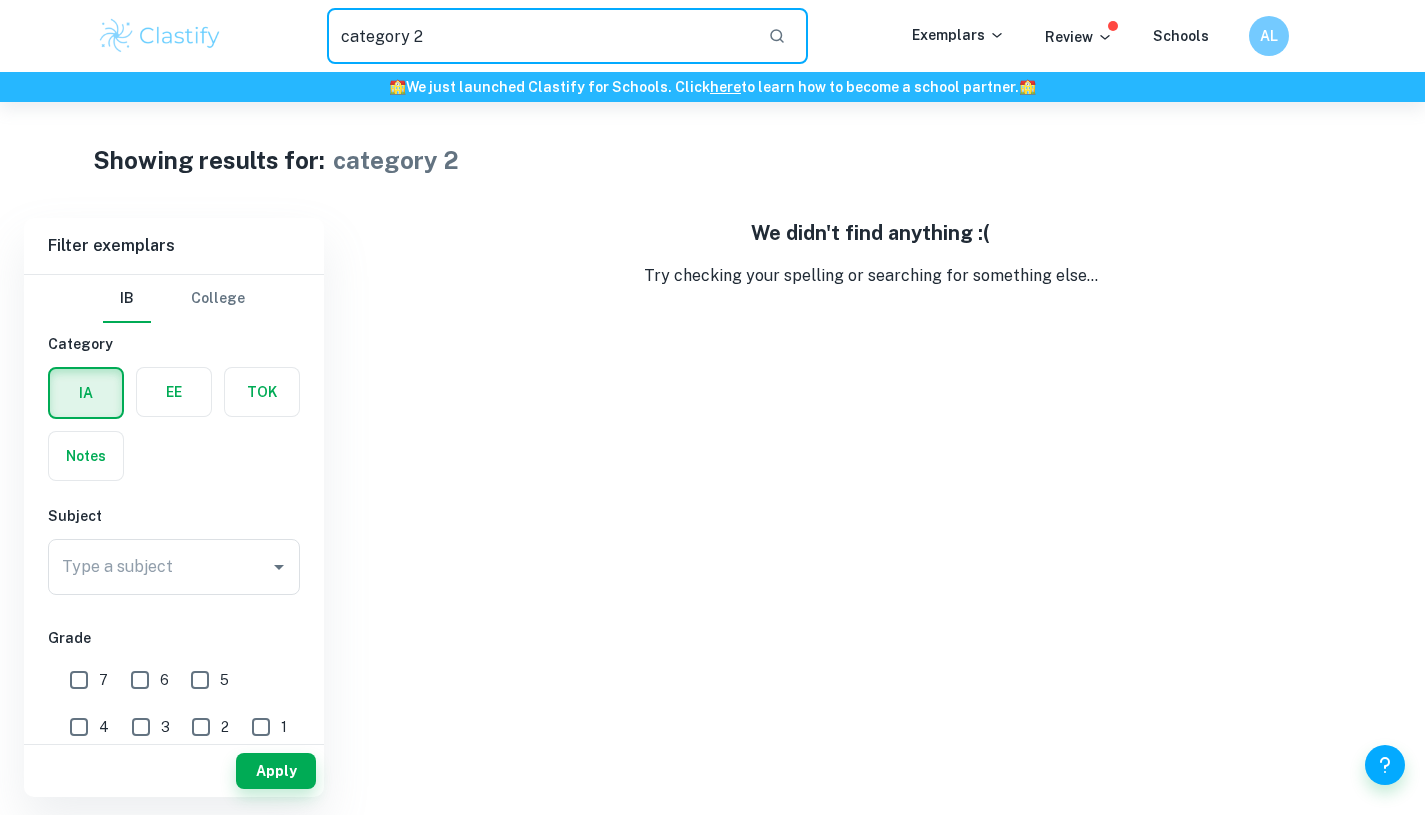 drag, startPoint x: 499, startPoint y: 32, endPoint x: 312, endPoint y: 4, distance: 189.08464 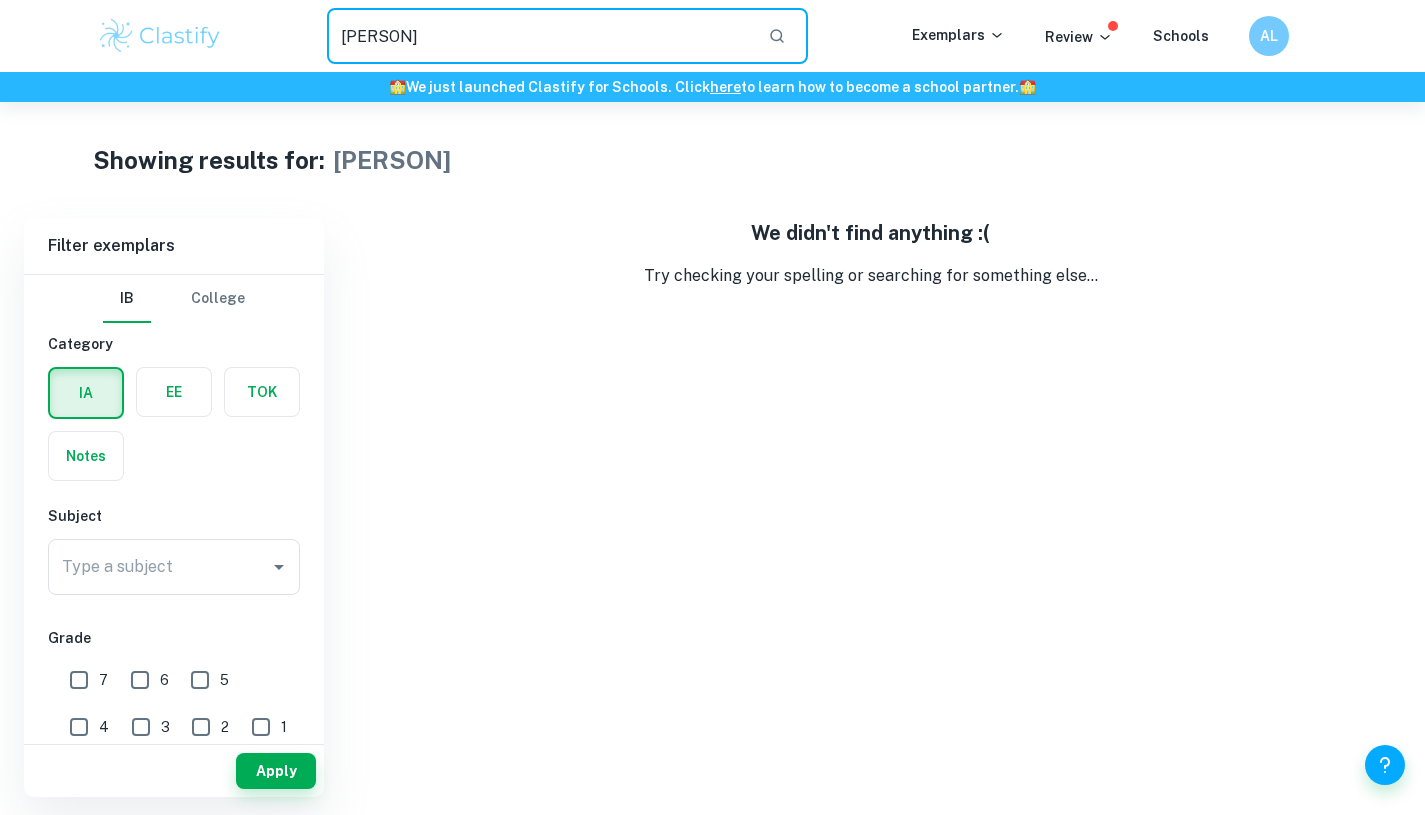 drag, startPoint x: 494, startPoint y: 51, endPoint x: 243, endPoint y: 46, distance: 251.04979 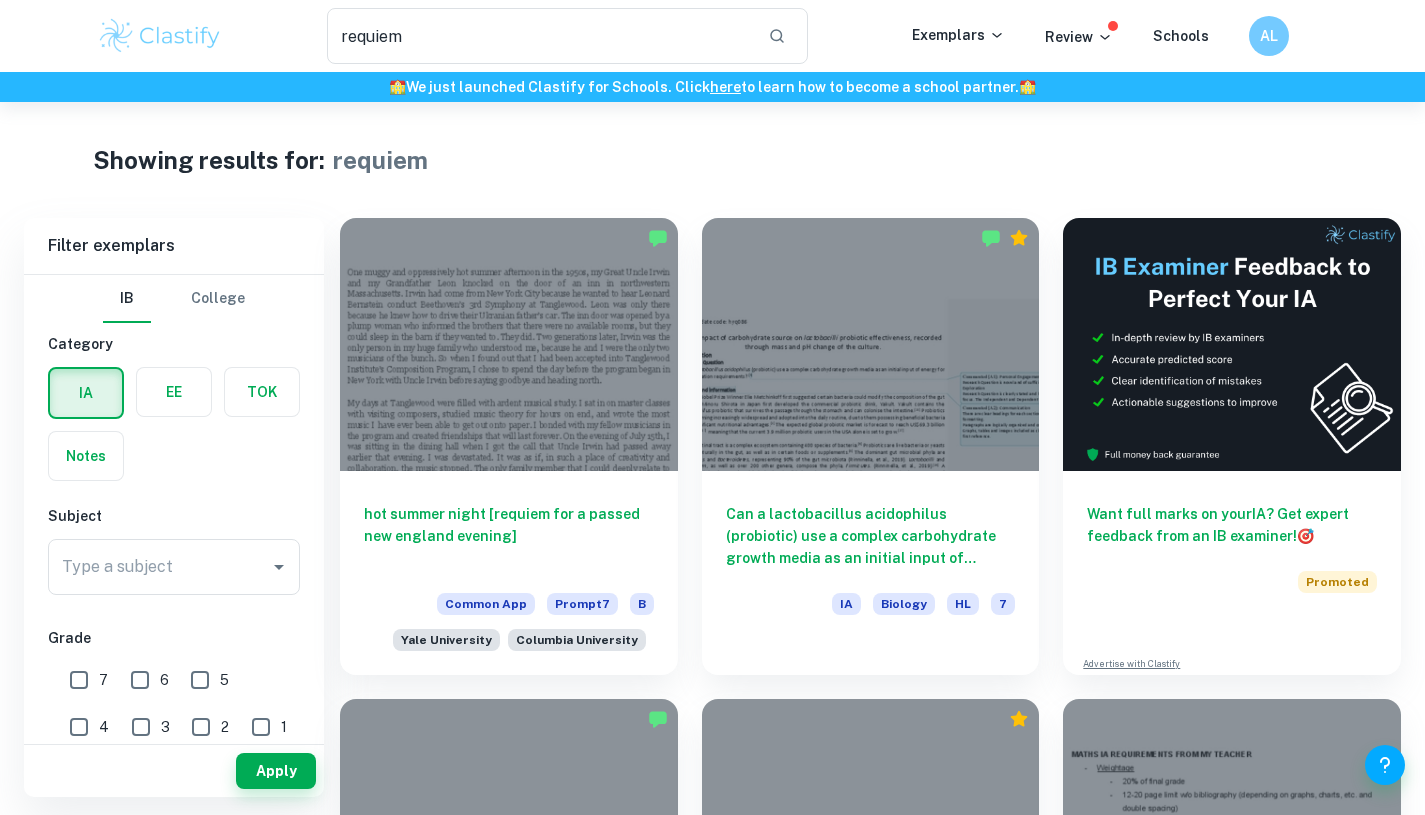 scroll, scrollTop: 1, scrollLeft: 0, axis: vertical 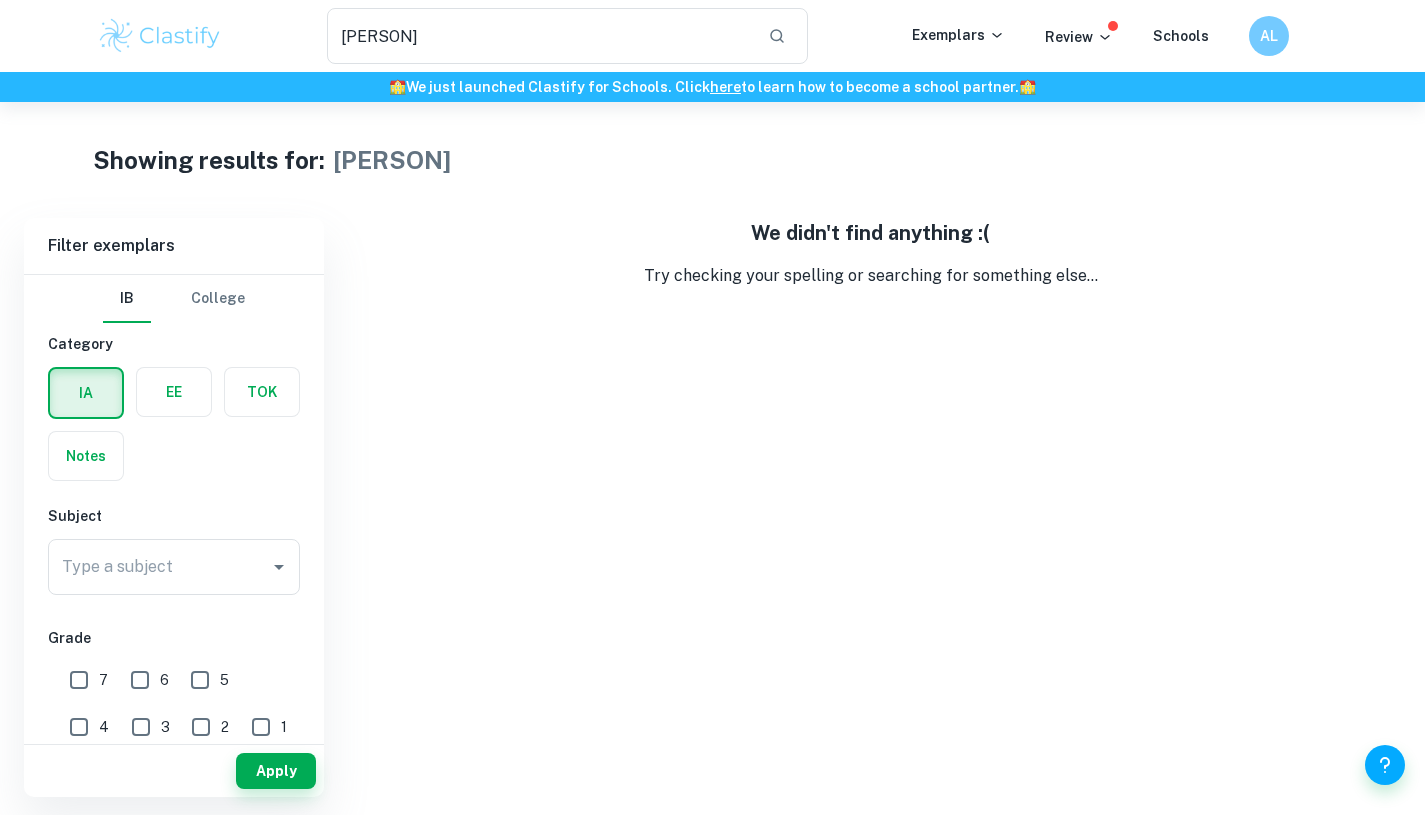 type on "category 2" 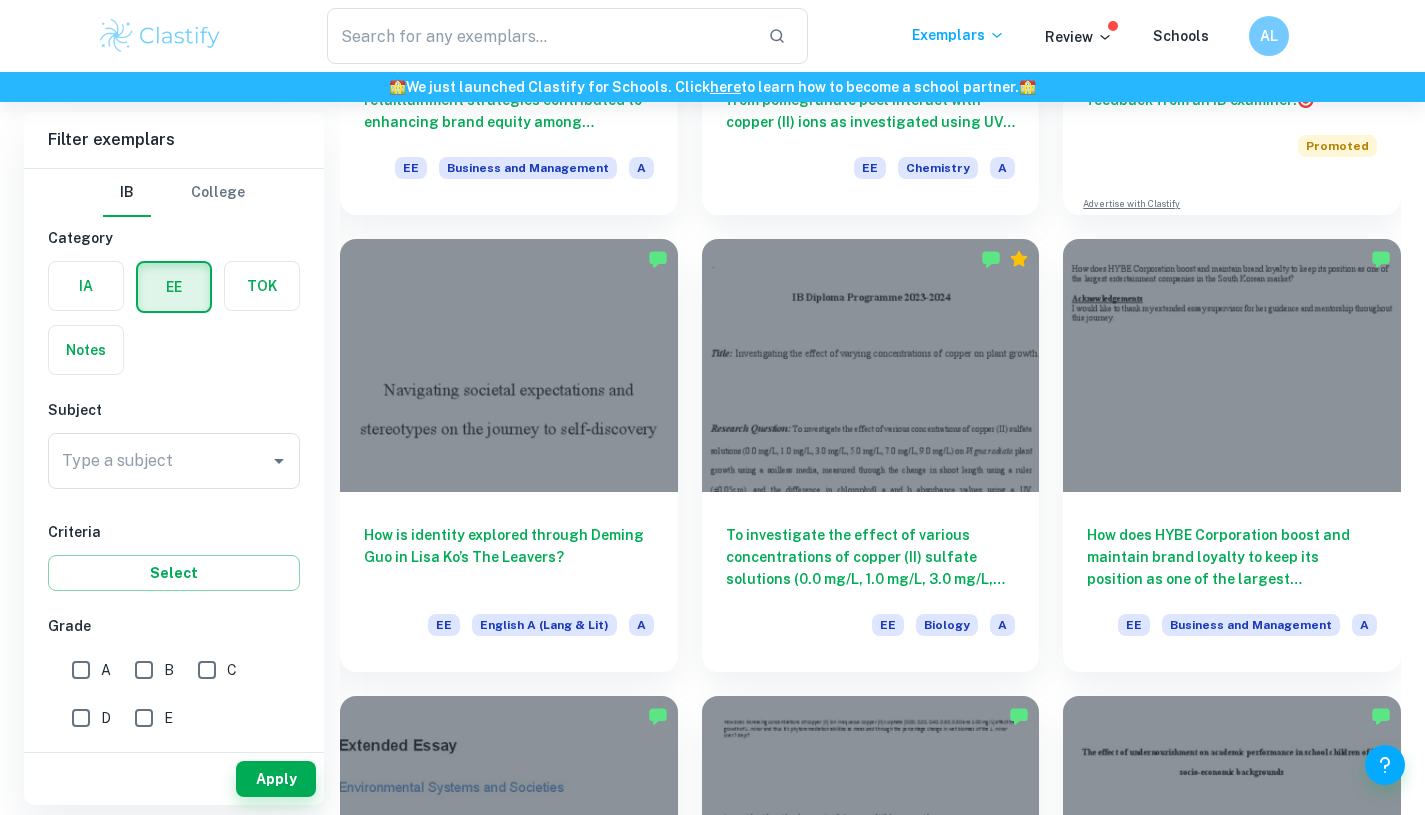 scroll, scrollTop: 0, scrollLeft: 0, axis: both 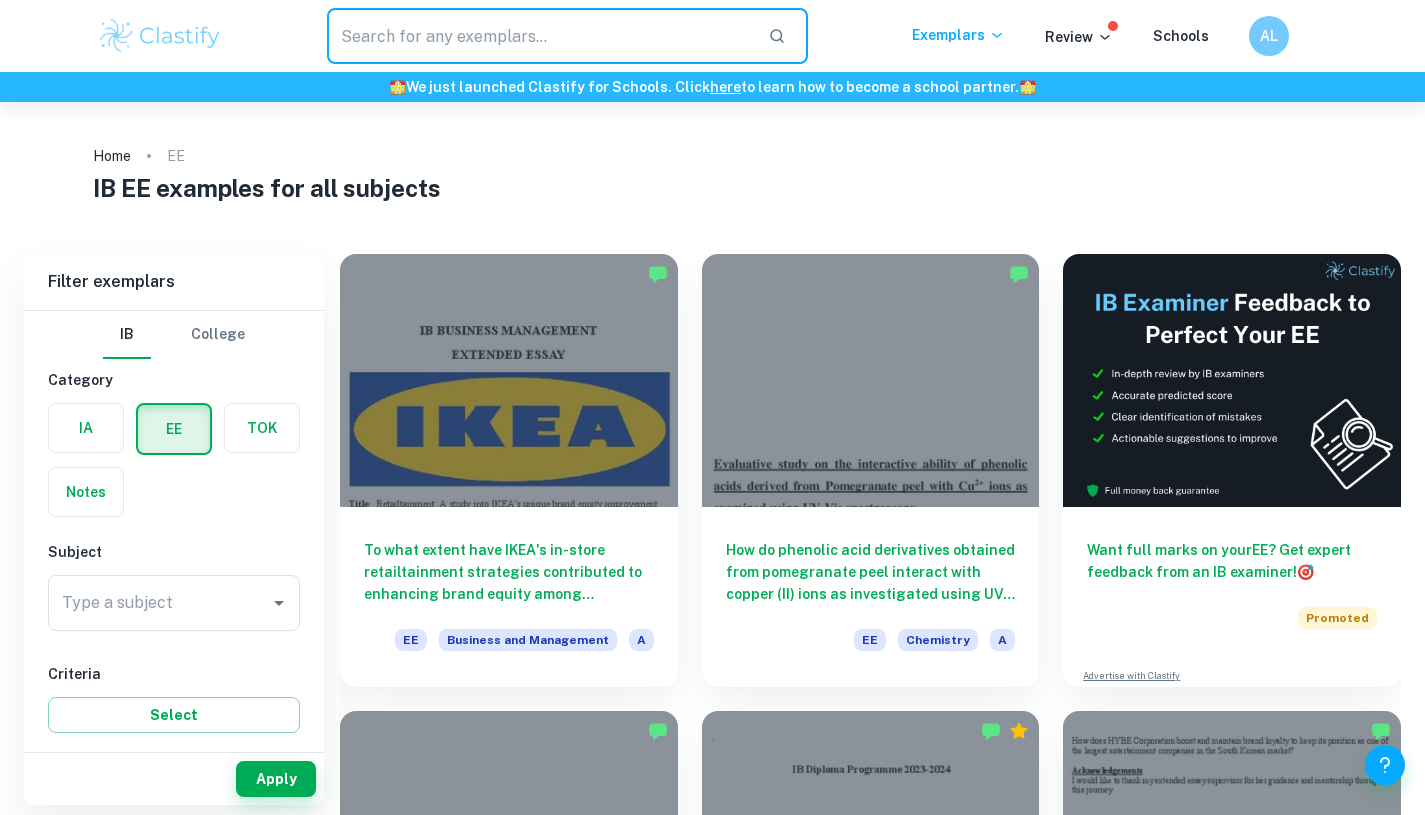 click at bounding box center (540, 36) 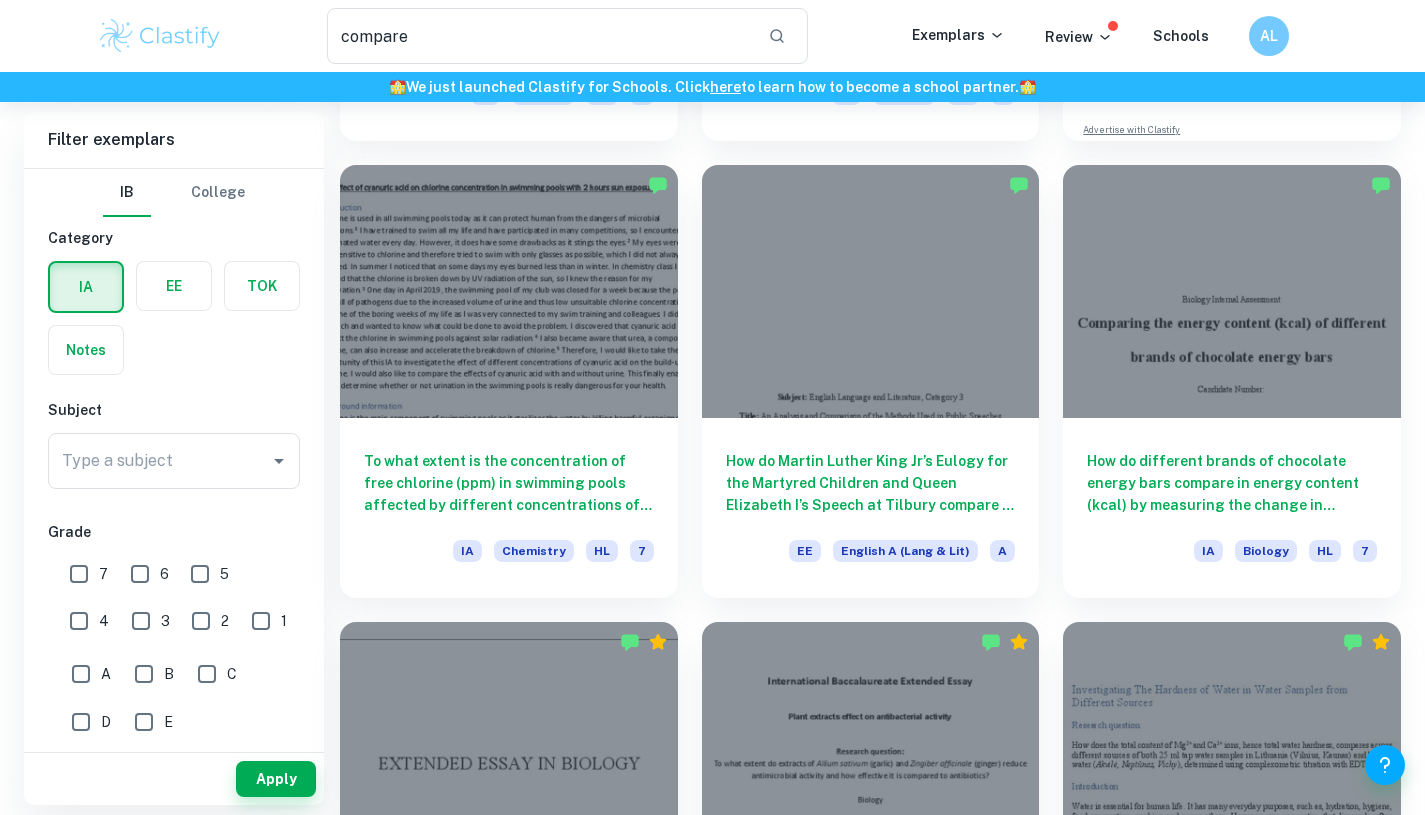 scroll, scrollTop: 605, scrollLeft: 0, axis: vertical 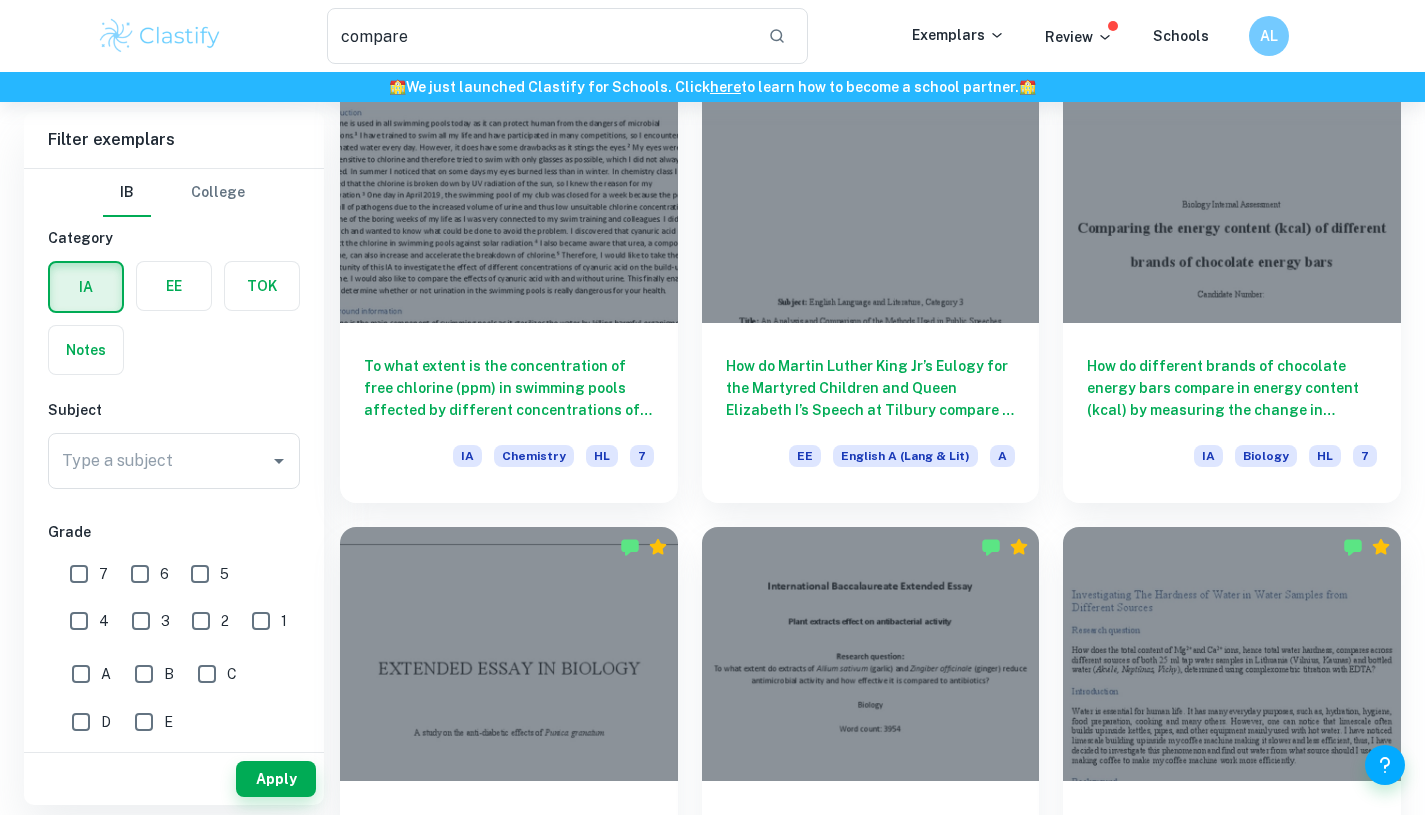 drag, startPoint x: 388, startPoint y: 32, endPoint x: 259, endPoint y: 11, distance: 130.69812 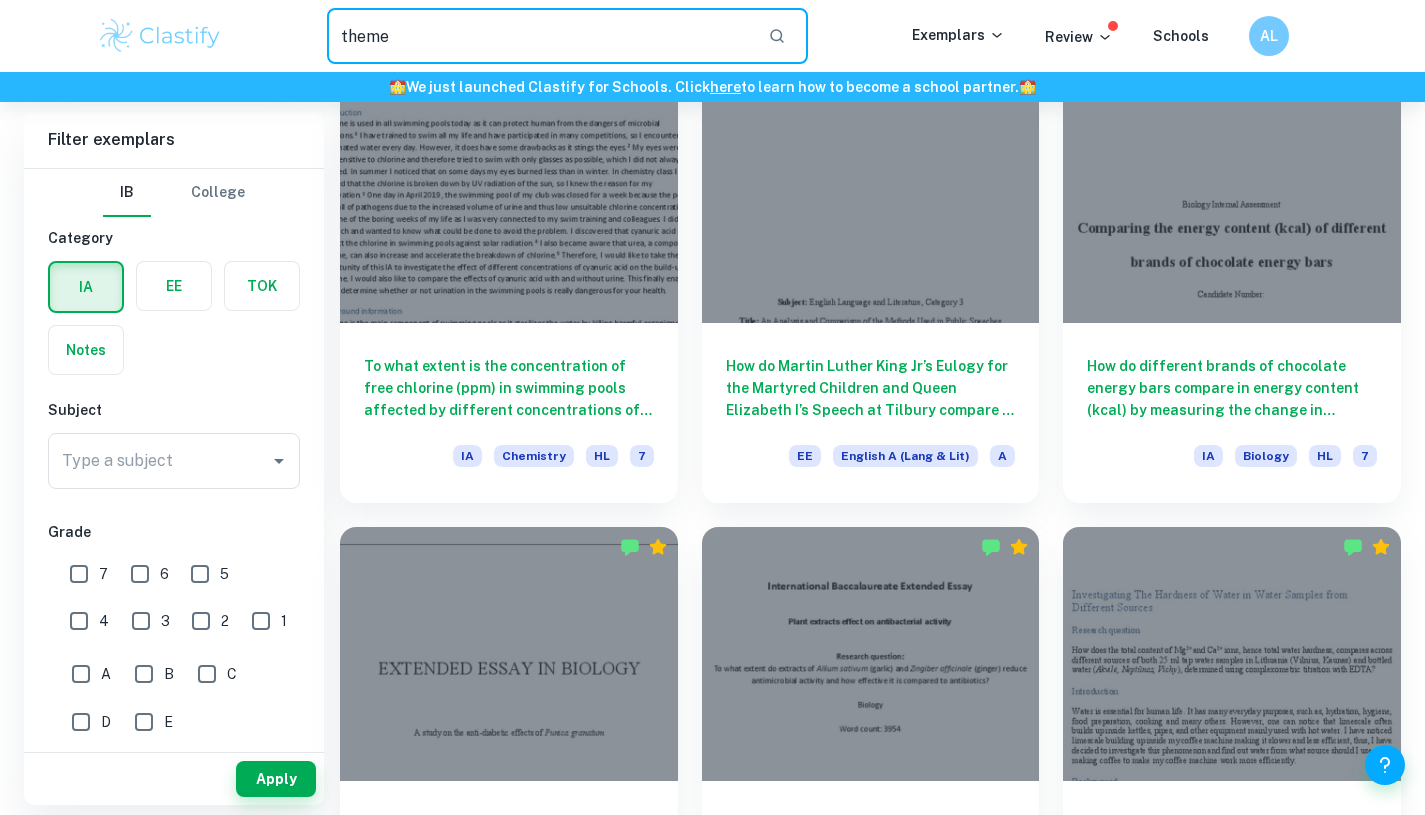 type on "theme" 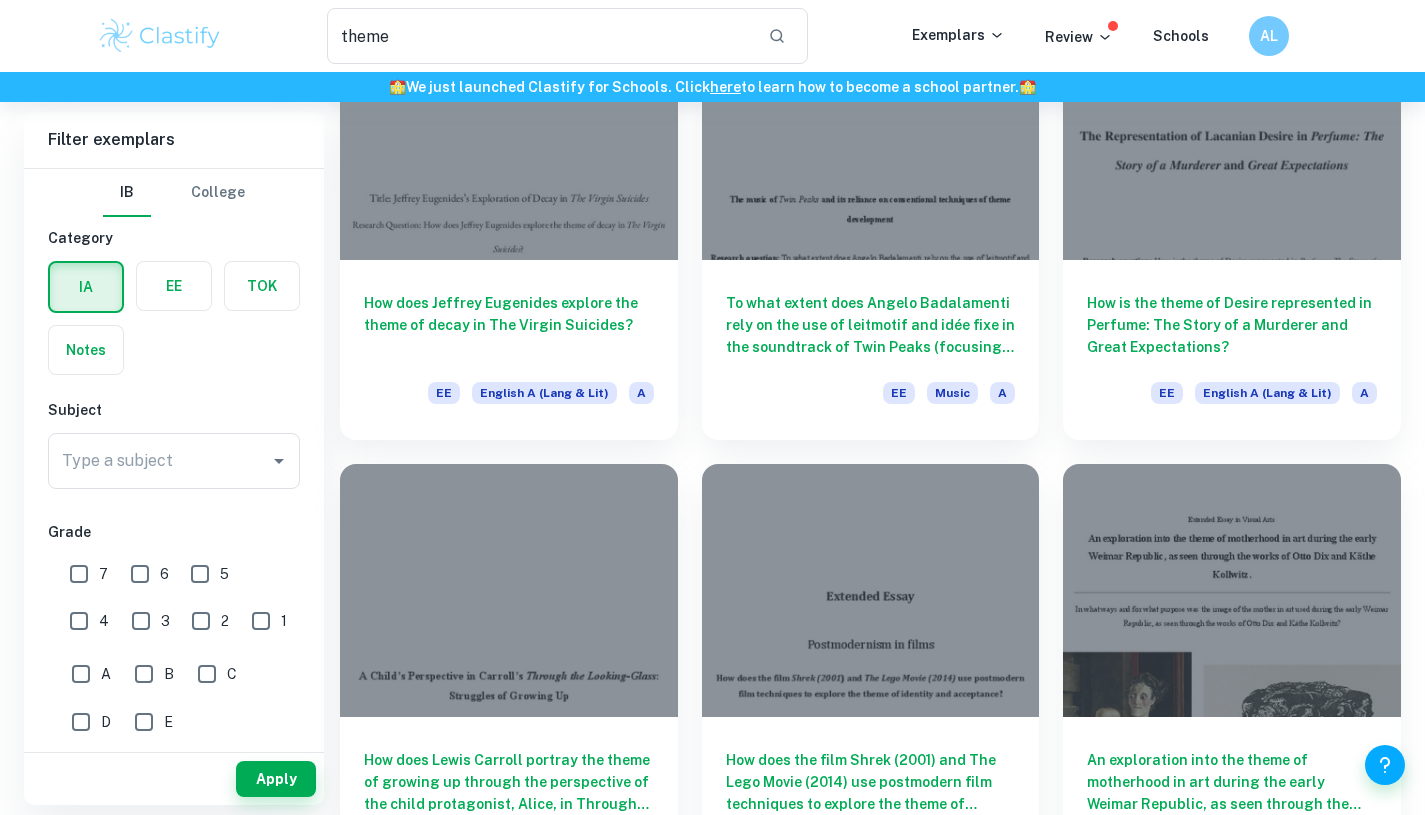scroll, scrollTop: 2057, scrollLeft: 0, axis: vertical 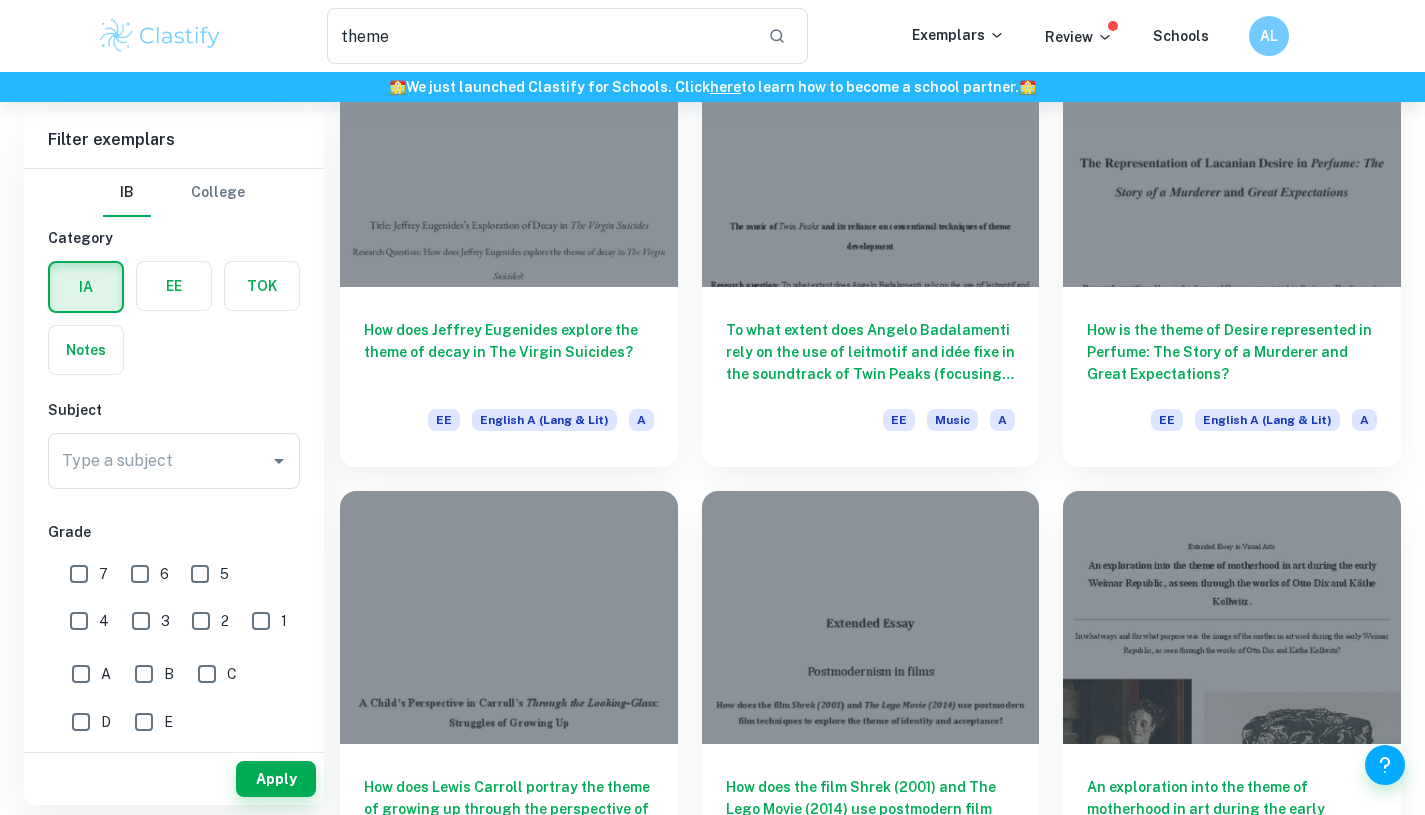 click on "How does the film Shrek (2001) and The Lego Movie (2014) use postmodern film techniques to explore the theme of identity and acceptance? EE Film B" at bounding box center [859, 695] 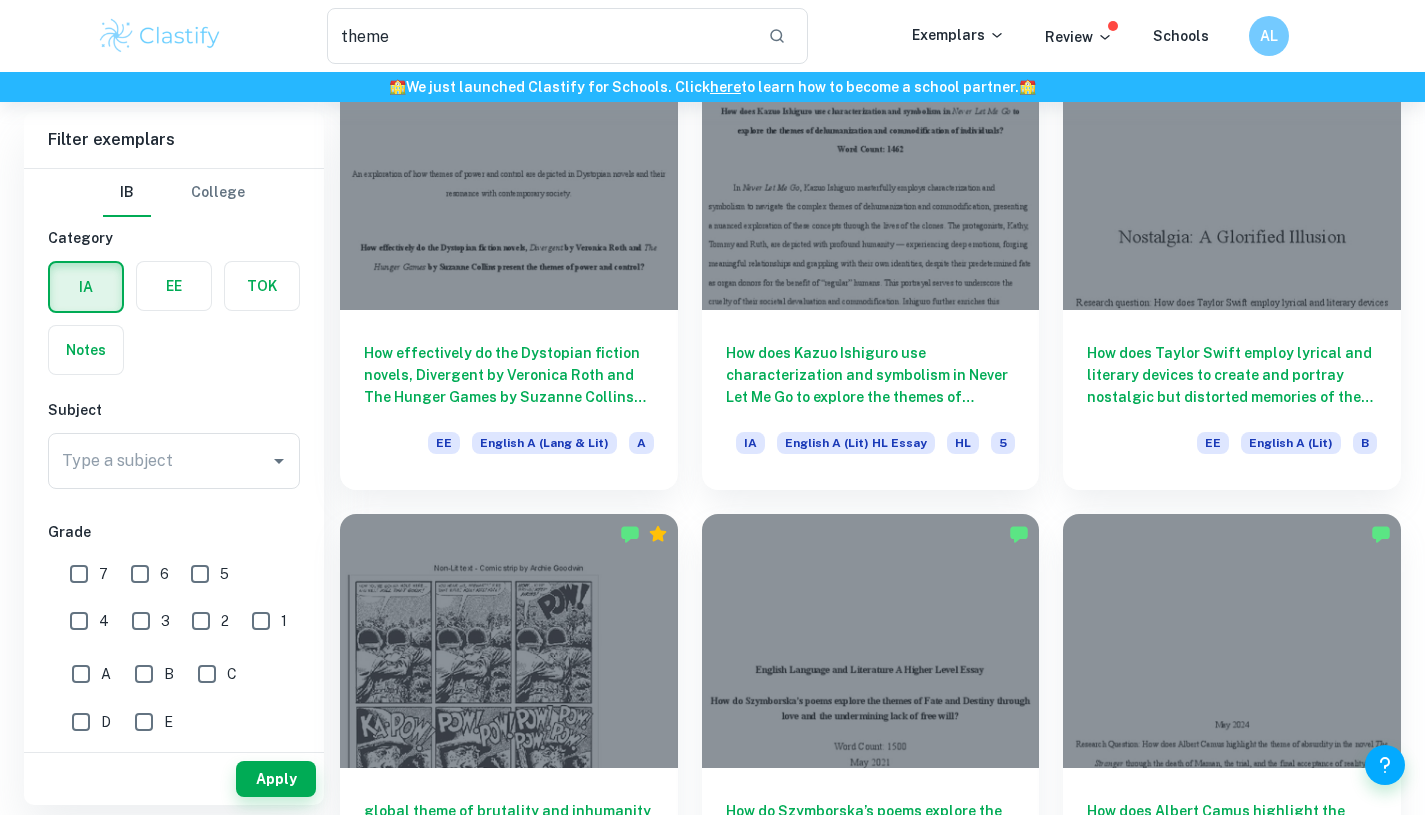 scroll, scrollTop: 603, scrollLeft: 0, axis: vertical 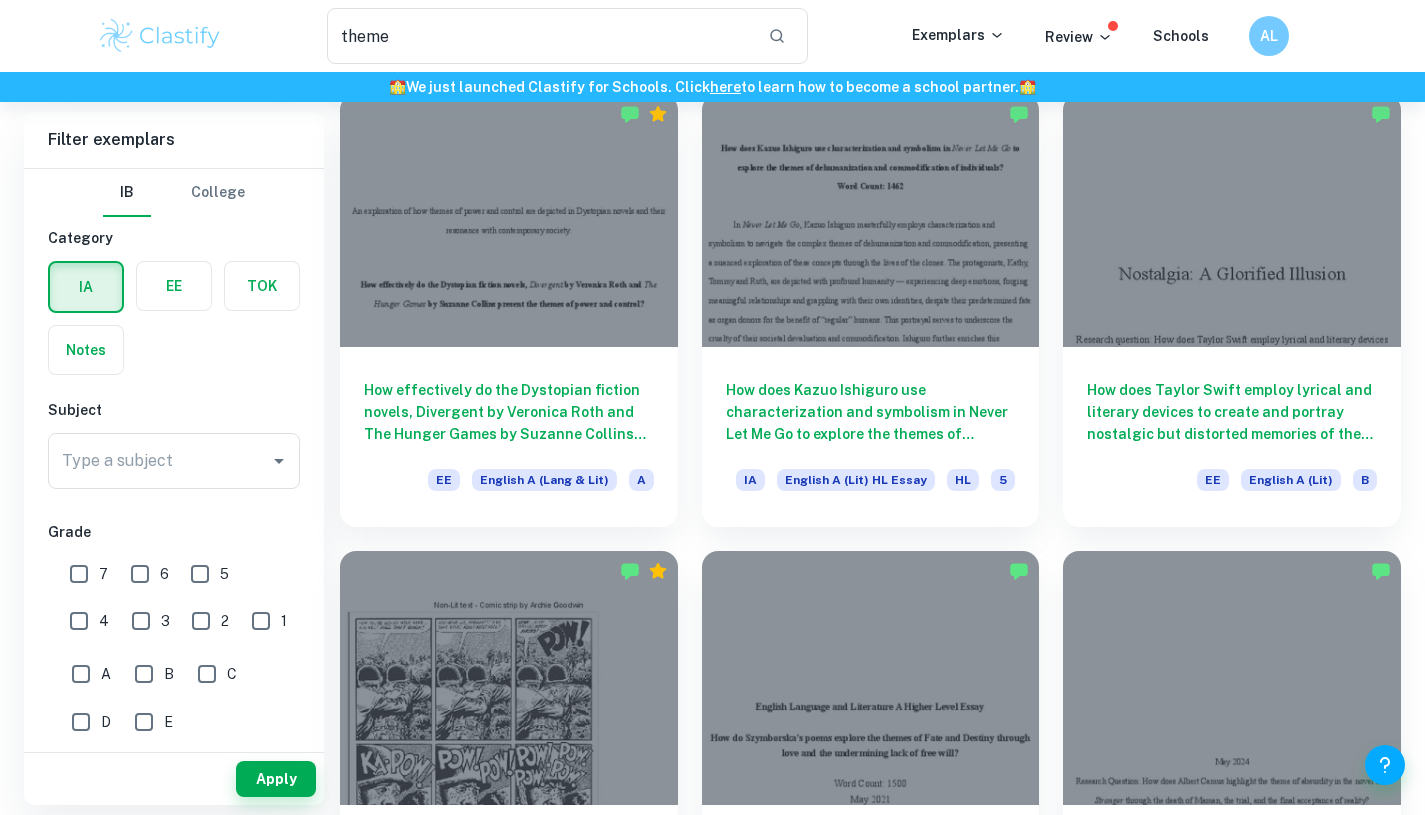 click on "How effectively do the Dystopian fiction novels, [TITLE] by [PERSON] and The [TITLE] by [PERSON] present the themes of power and control? EE English A (Lang & Lit) A" at bounding box center (509, 437) 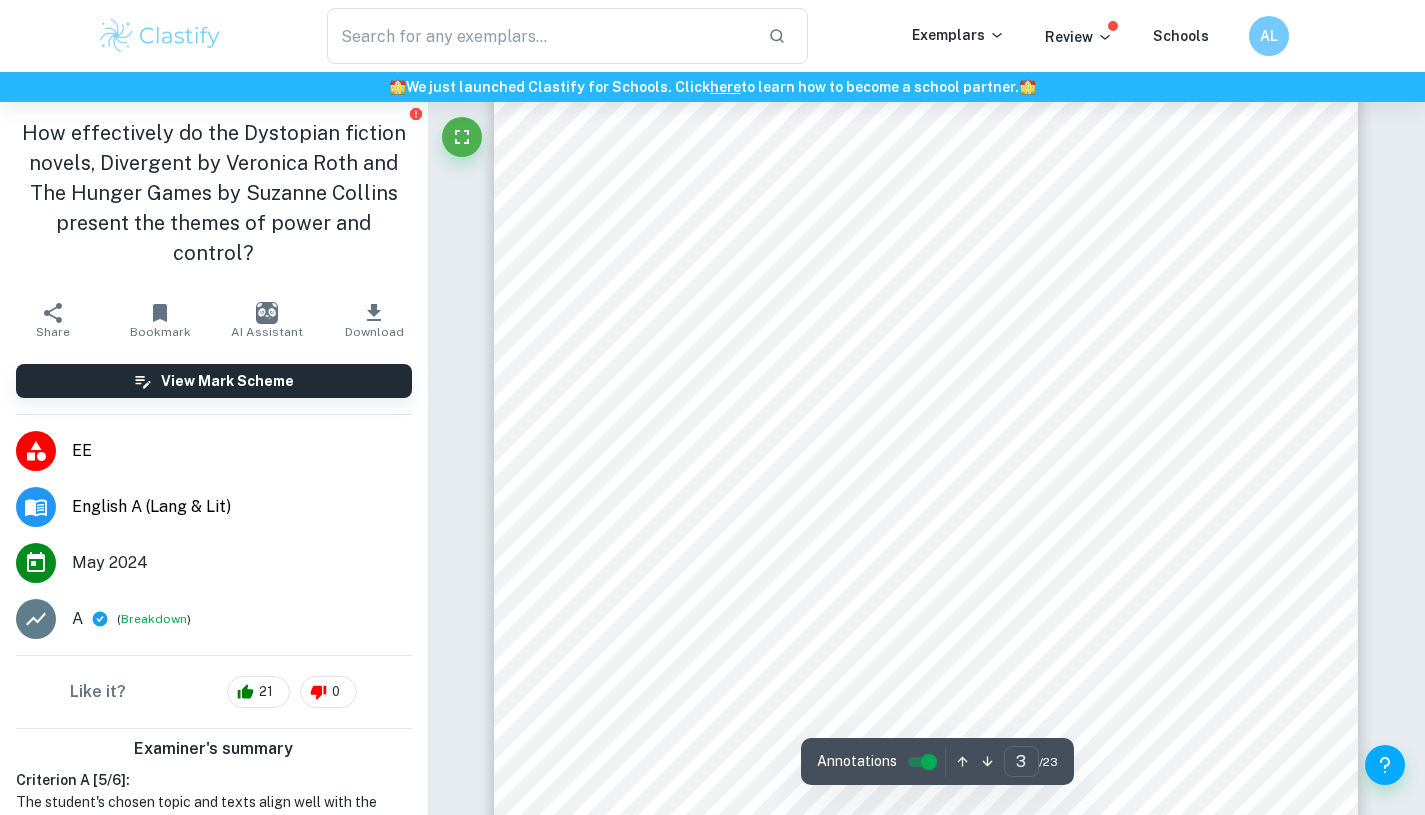 scroll, scrollTop: 2448, scrollLeft: 0, axis: vertical 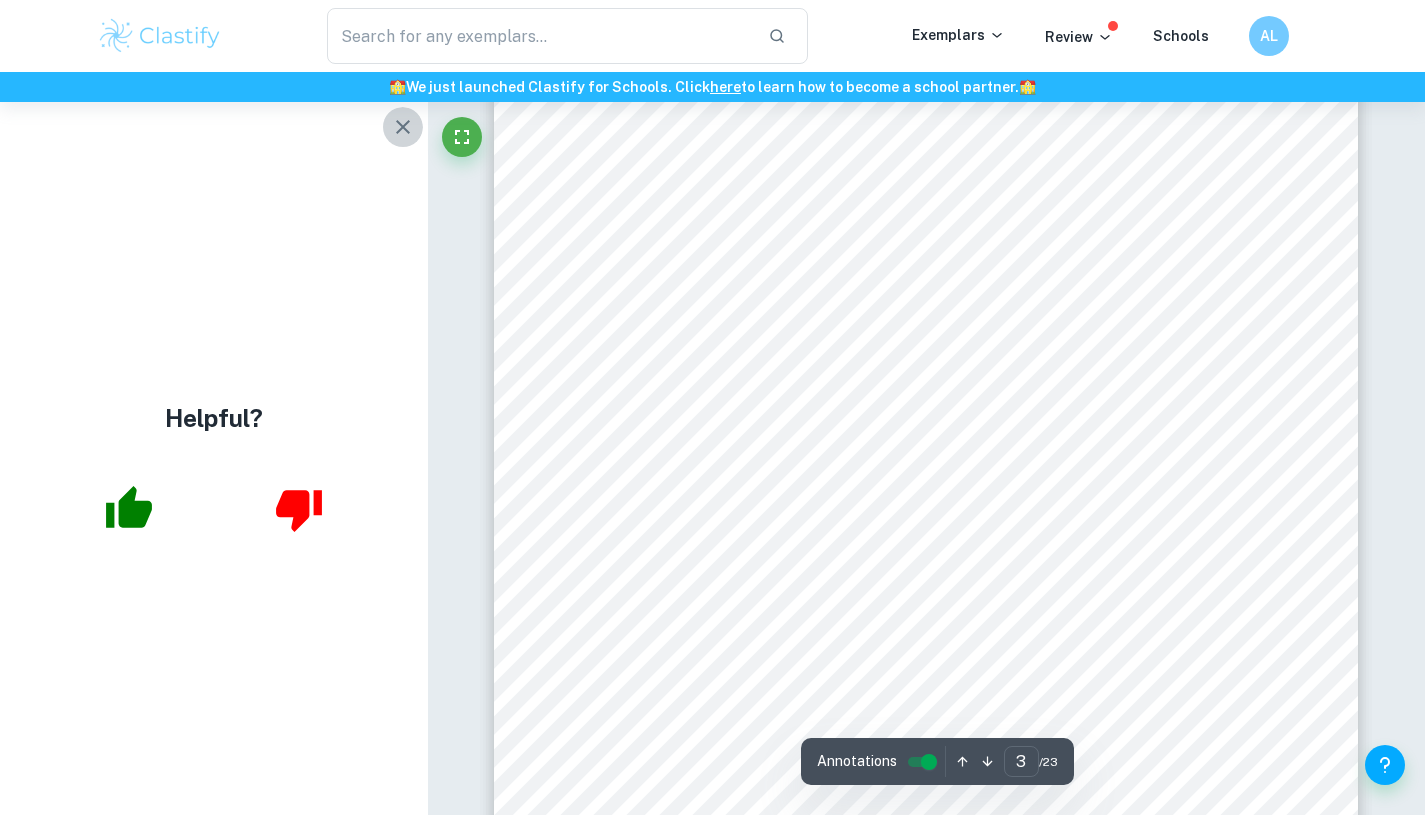 click 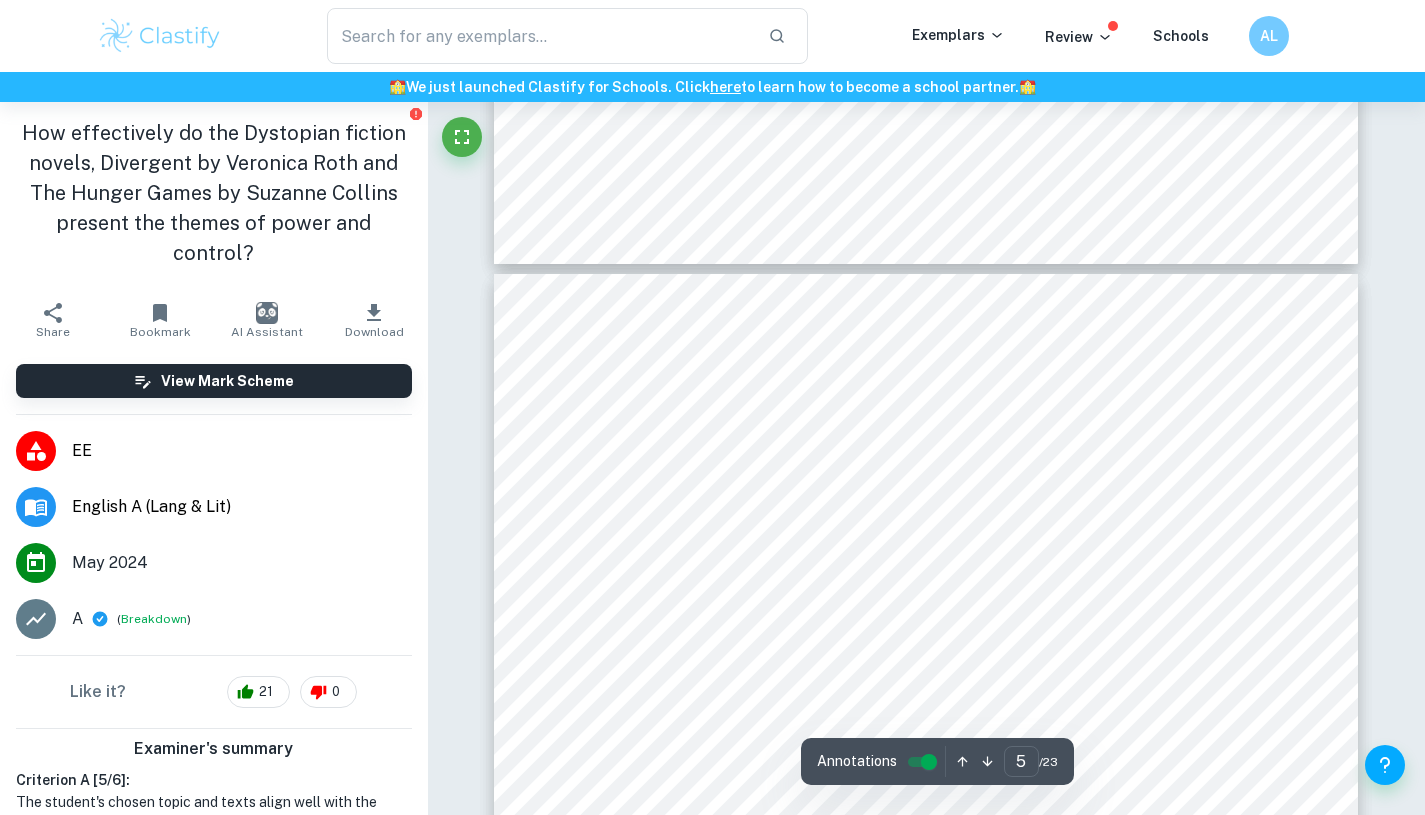 scroll, scrollTop: 4703, scrollLeft: 0, axis: vertical 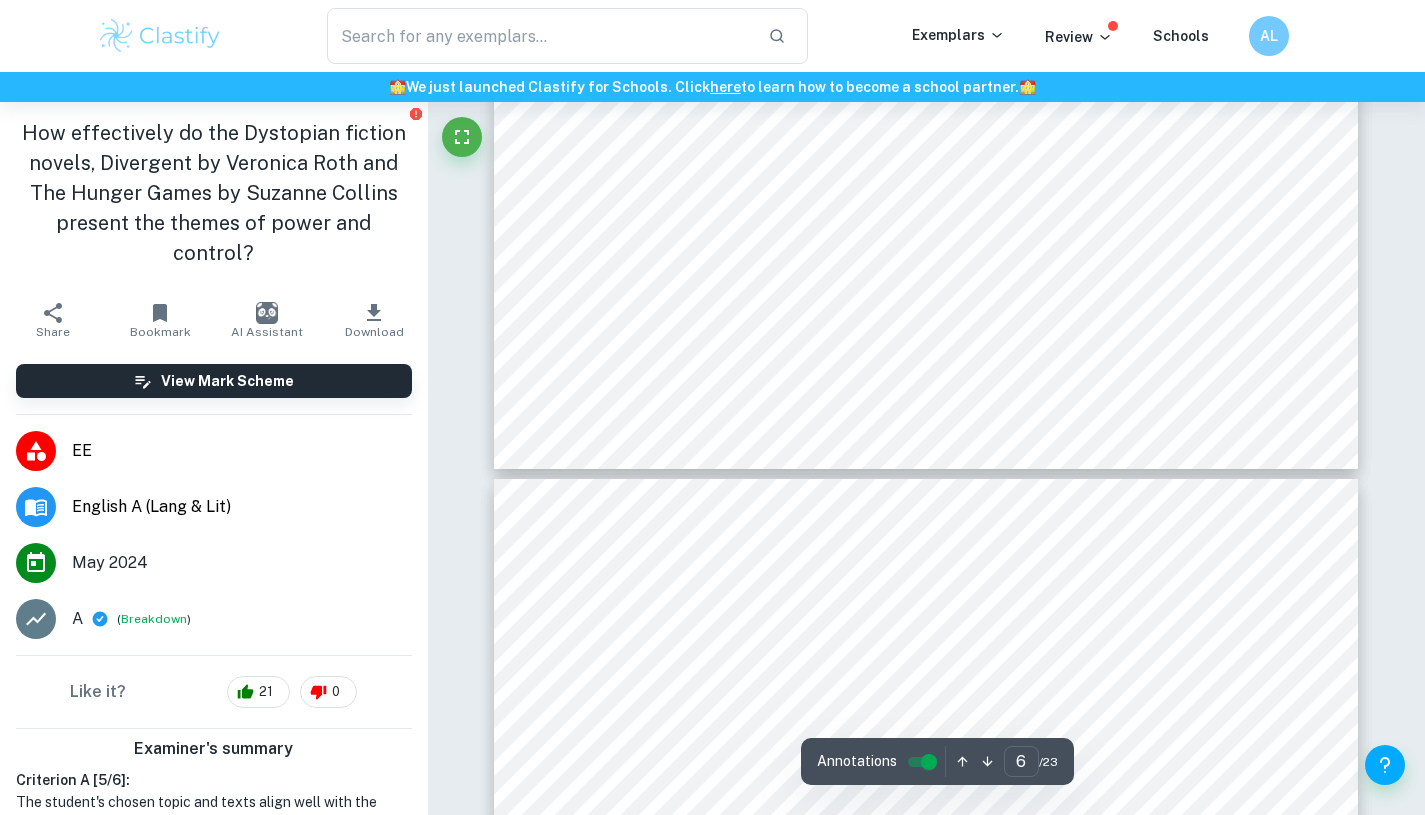 type on "7" 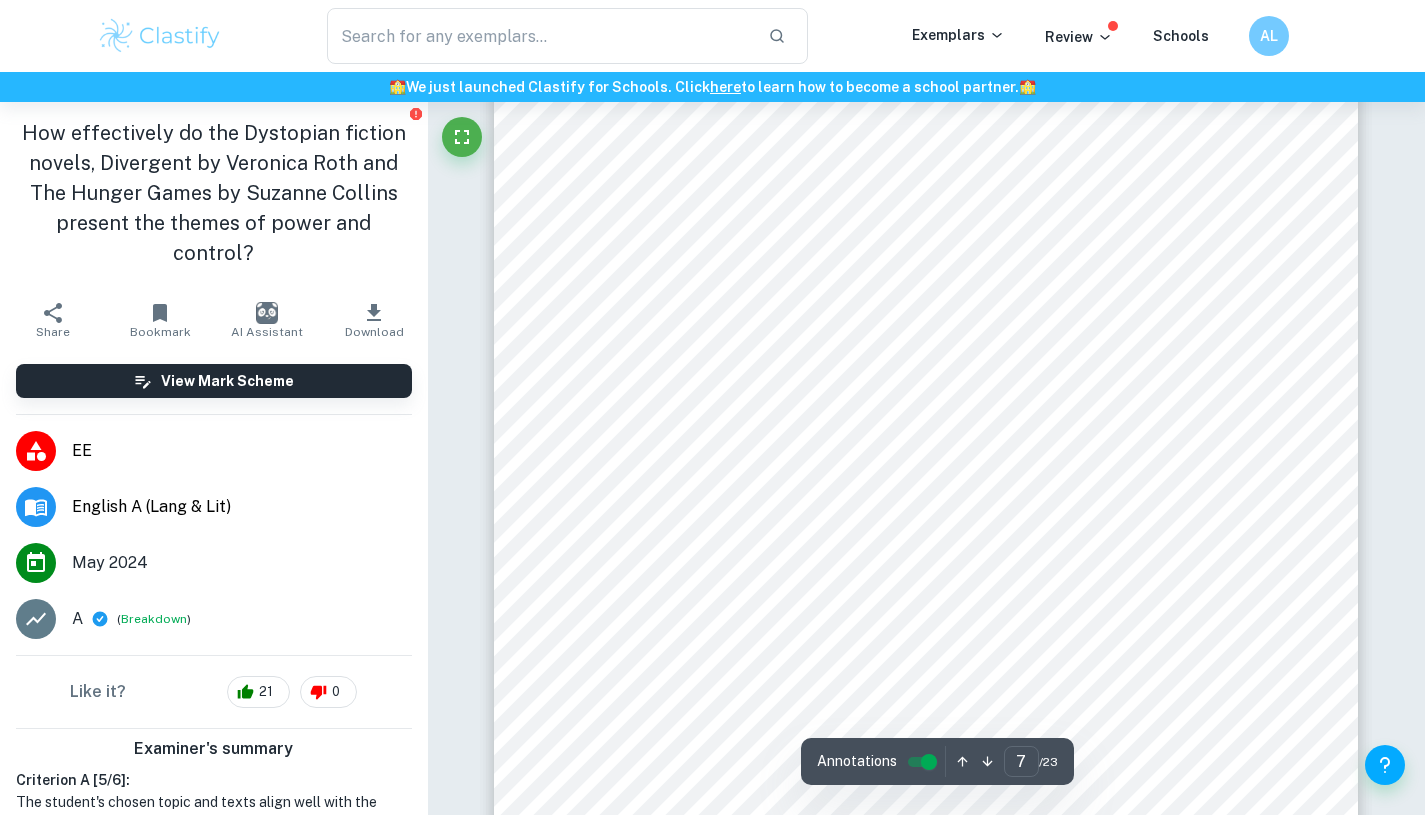 scroll, scrollTop: 7137, scrollLeft: 0, axis: vertical 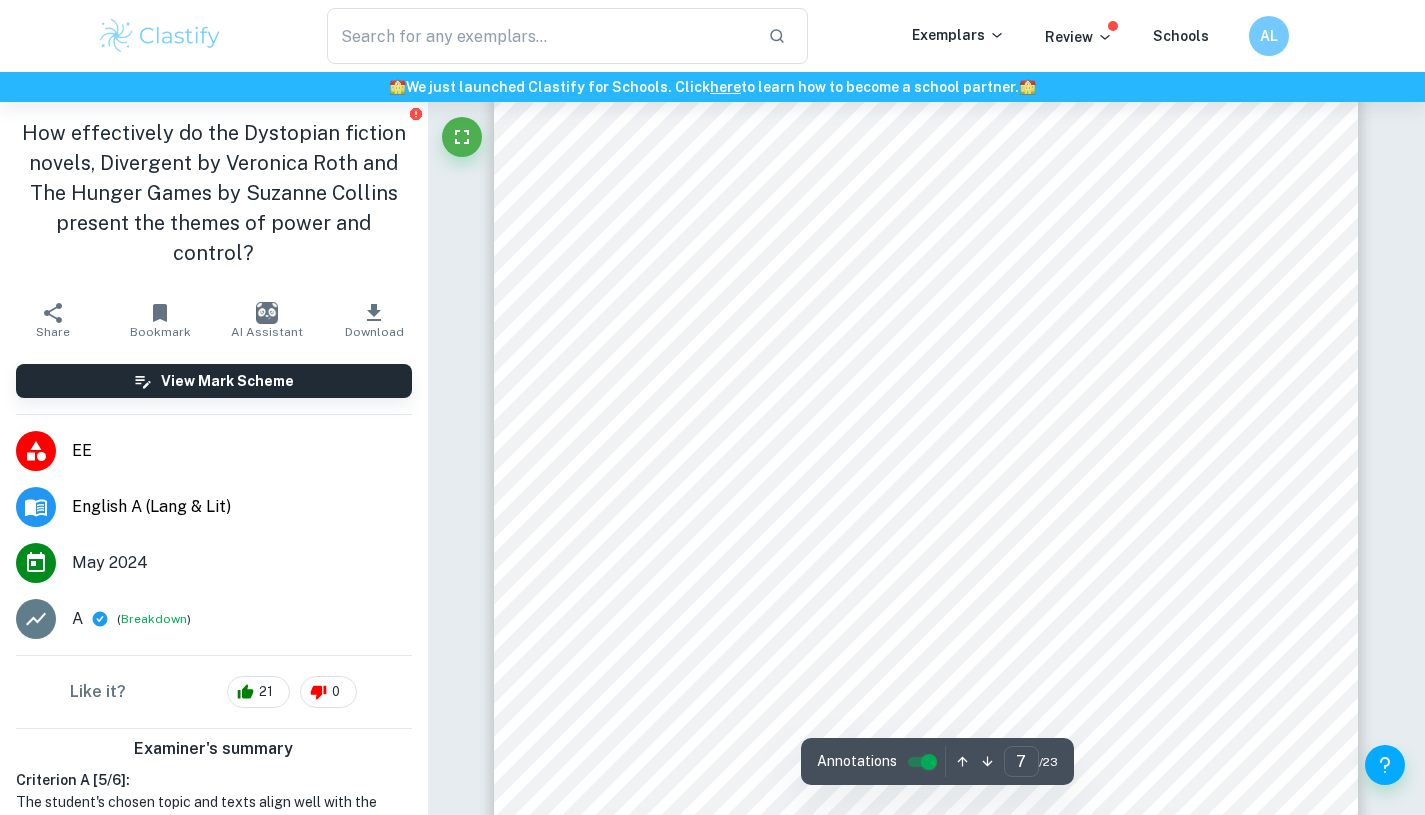 click at bounding box center [540, 36] 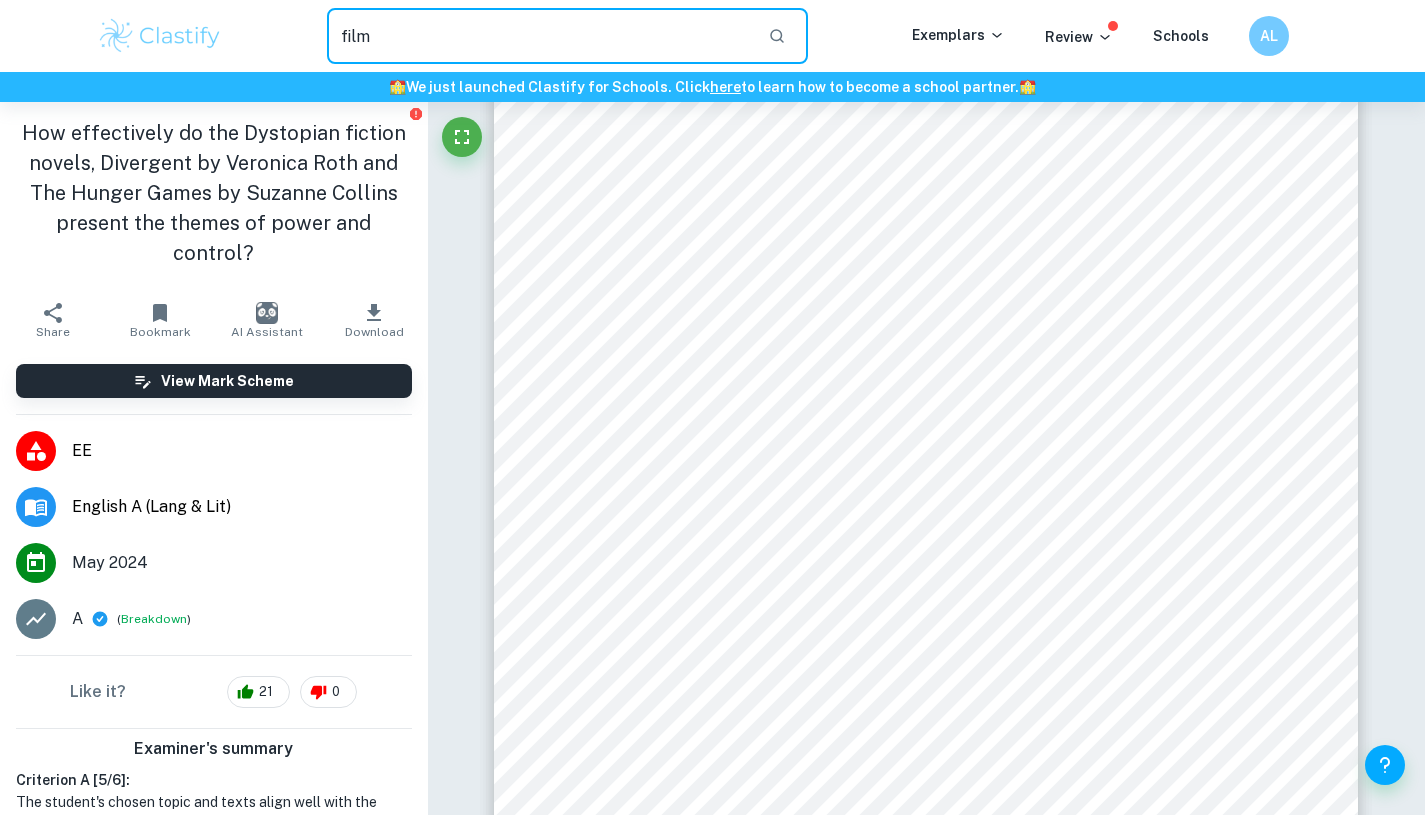 type on "film" 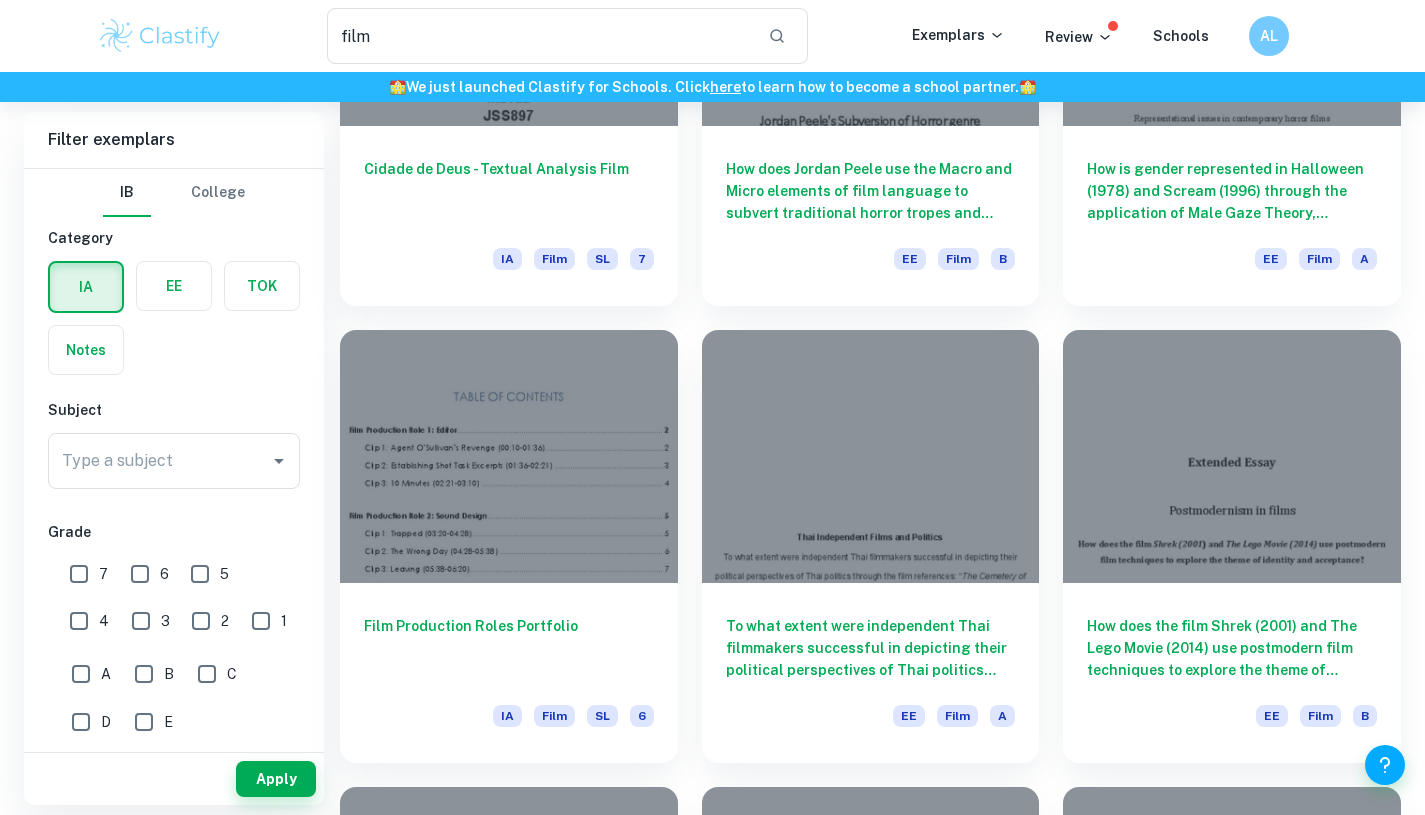 scroll, scrollTop: 1271, scrollLeft: 0, axis: vertical 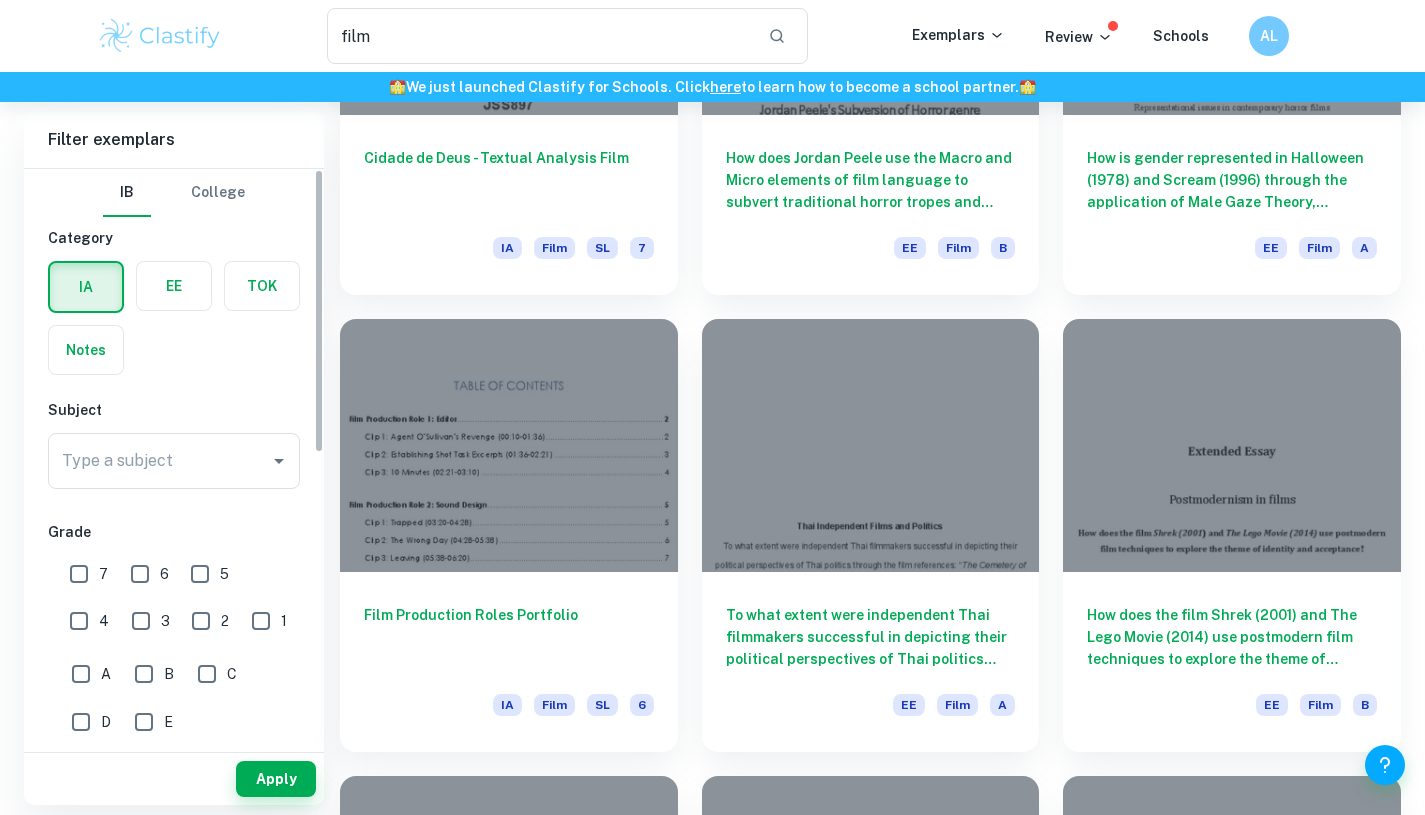 click on "Type a subject Type a subject" at bounding box center (174, 465) 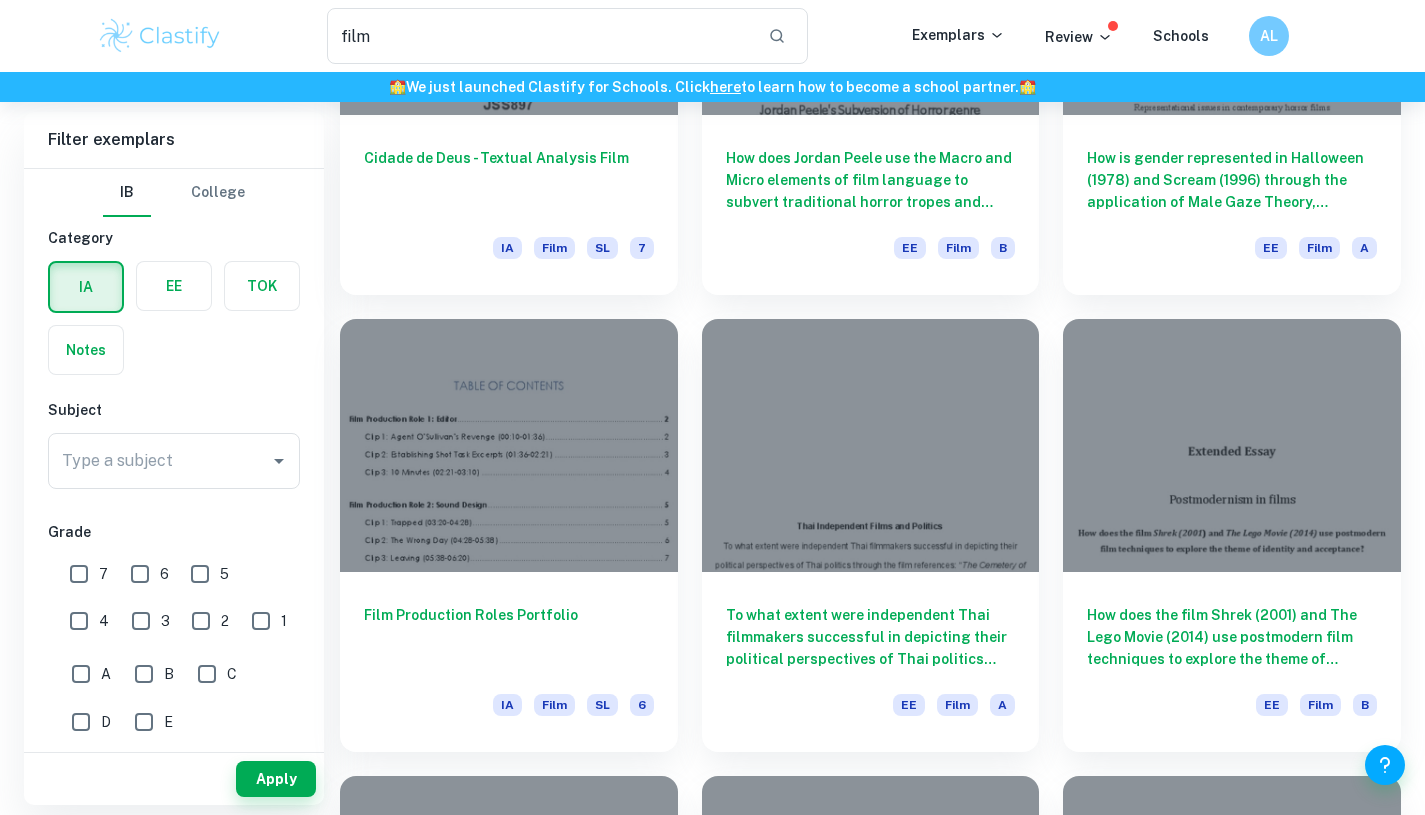 click on "Type a subject" at bounding box center [174, 461] 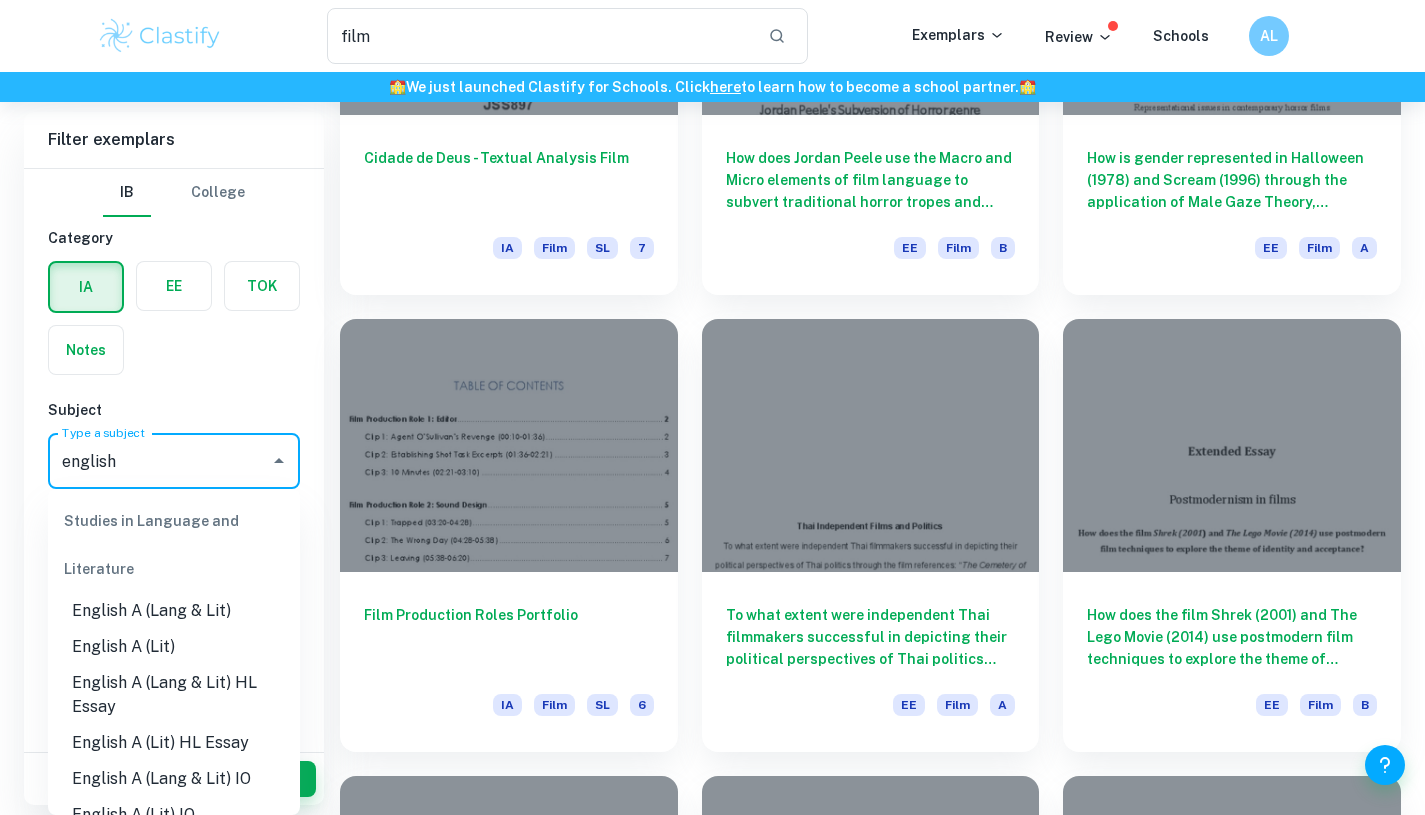 click on "English A (Lang & Lit)" at bounding box center (174, 611) 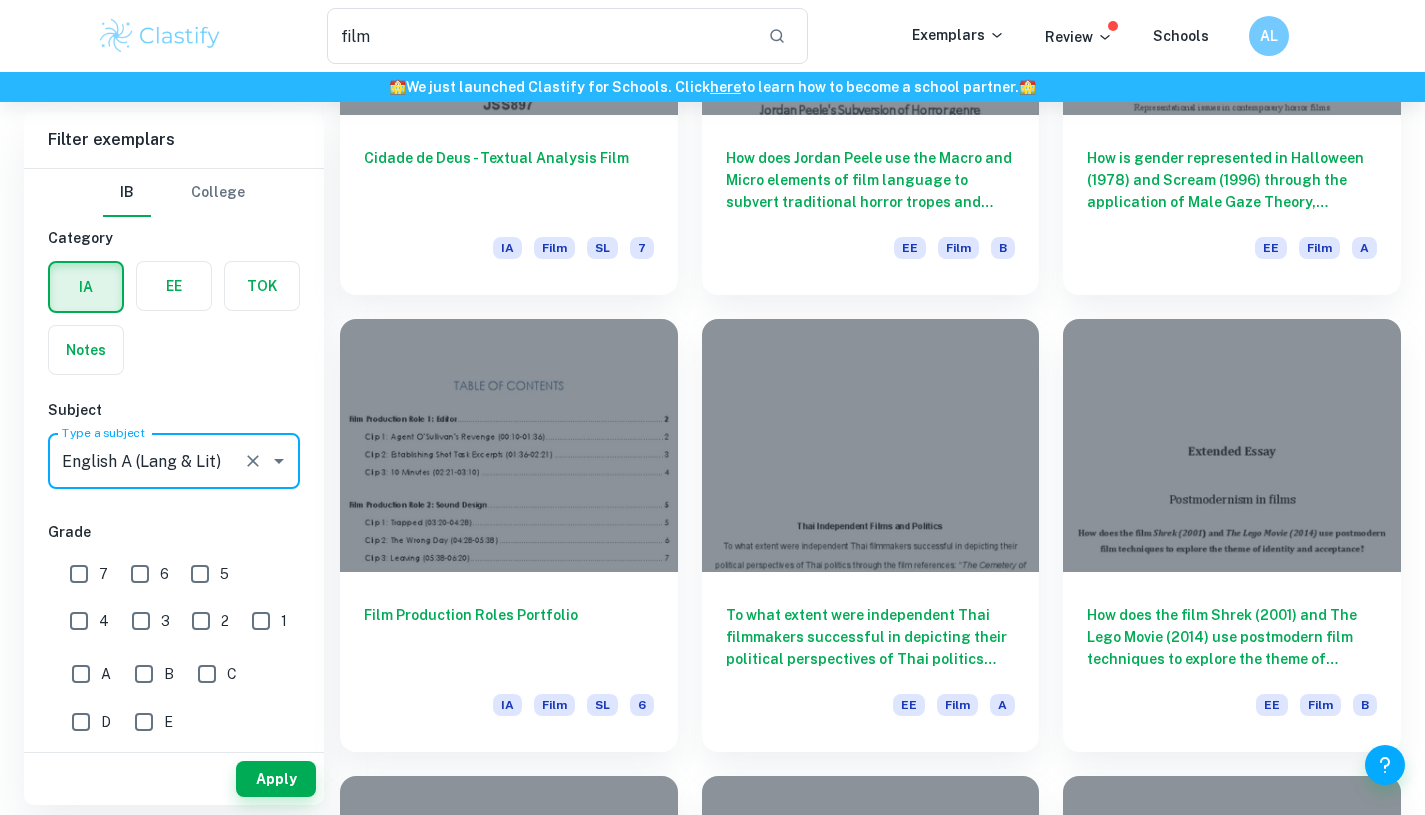 type on "English A (Lang & Lit)" 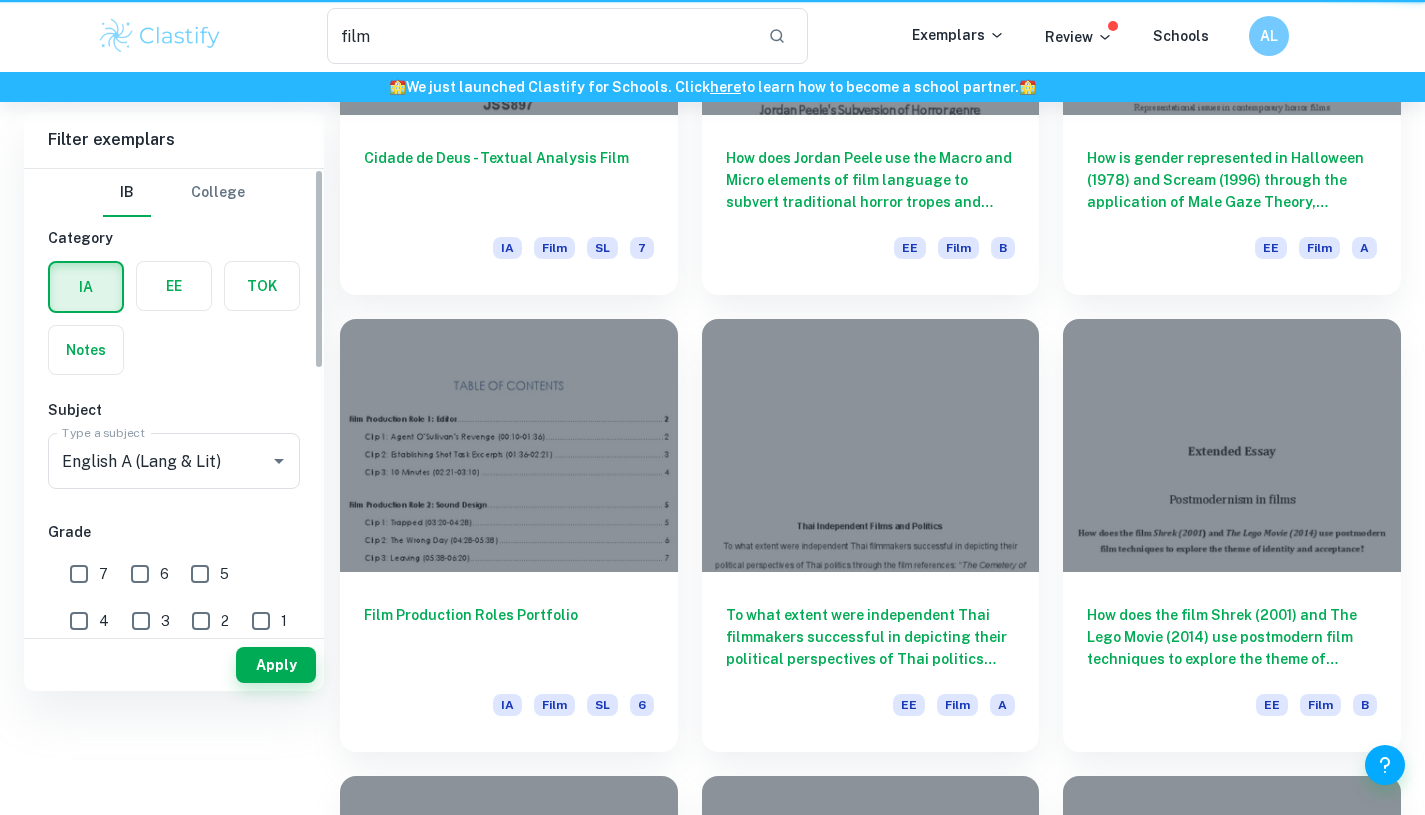 scroll, scrollTop: 0, scrollLeft: 0, axis: both 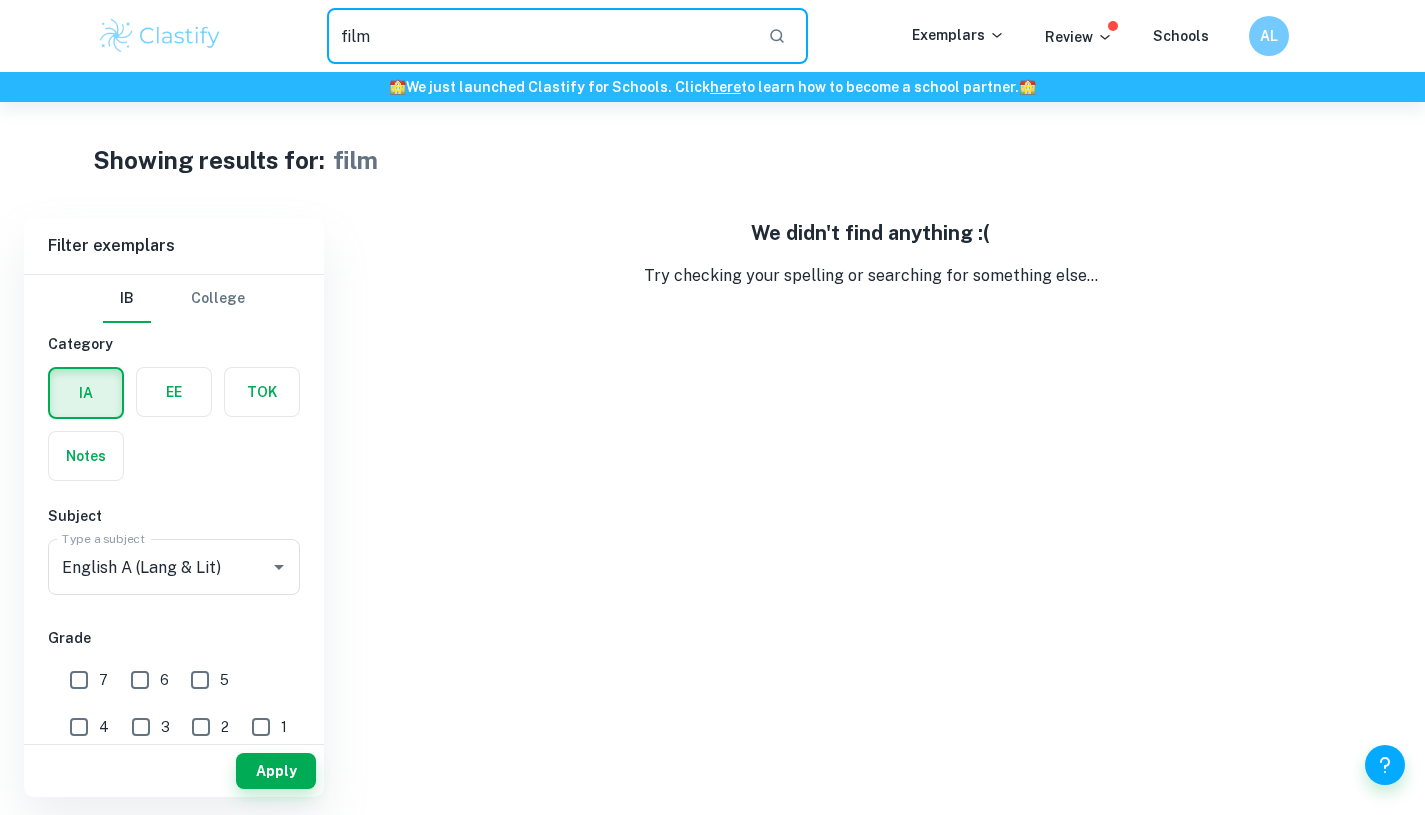 drag, startPoint x: 435, startPoint y: 48, endPoint x: 267, endPoint y: 16, distance: 171.02046 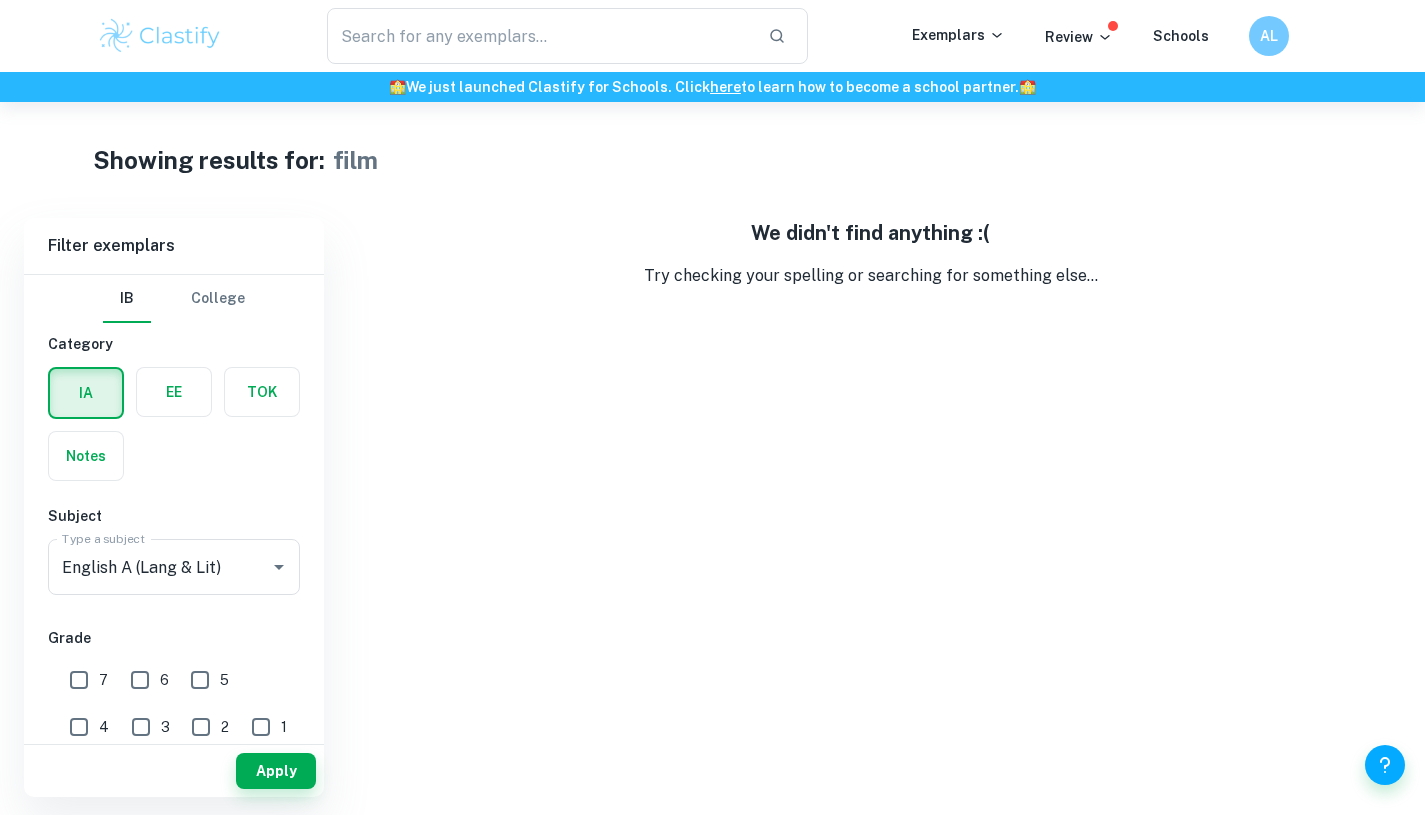click on "Apply" at bounding box center [276, 771] 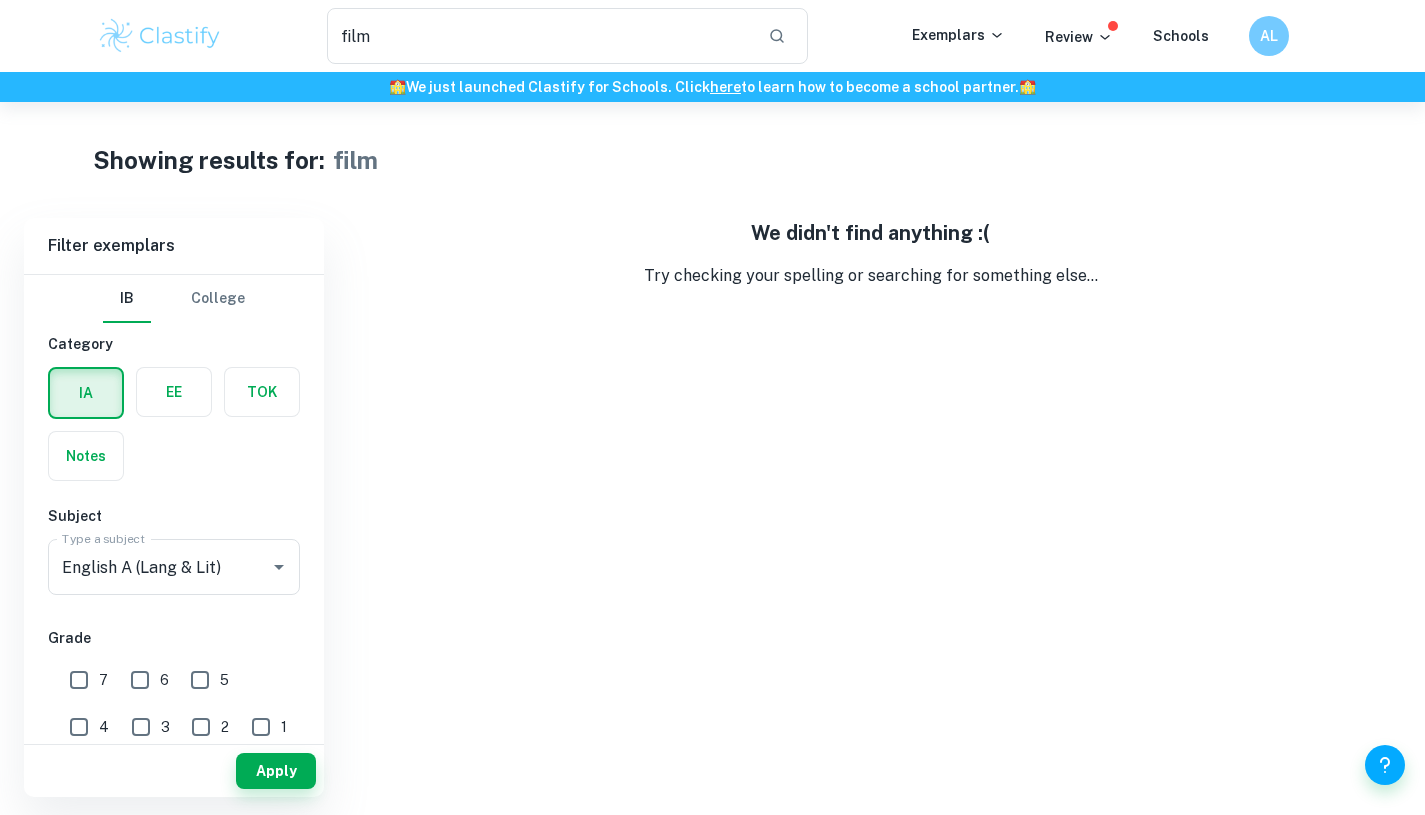 click at bounding box center [174, 392] 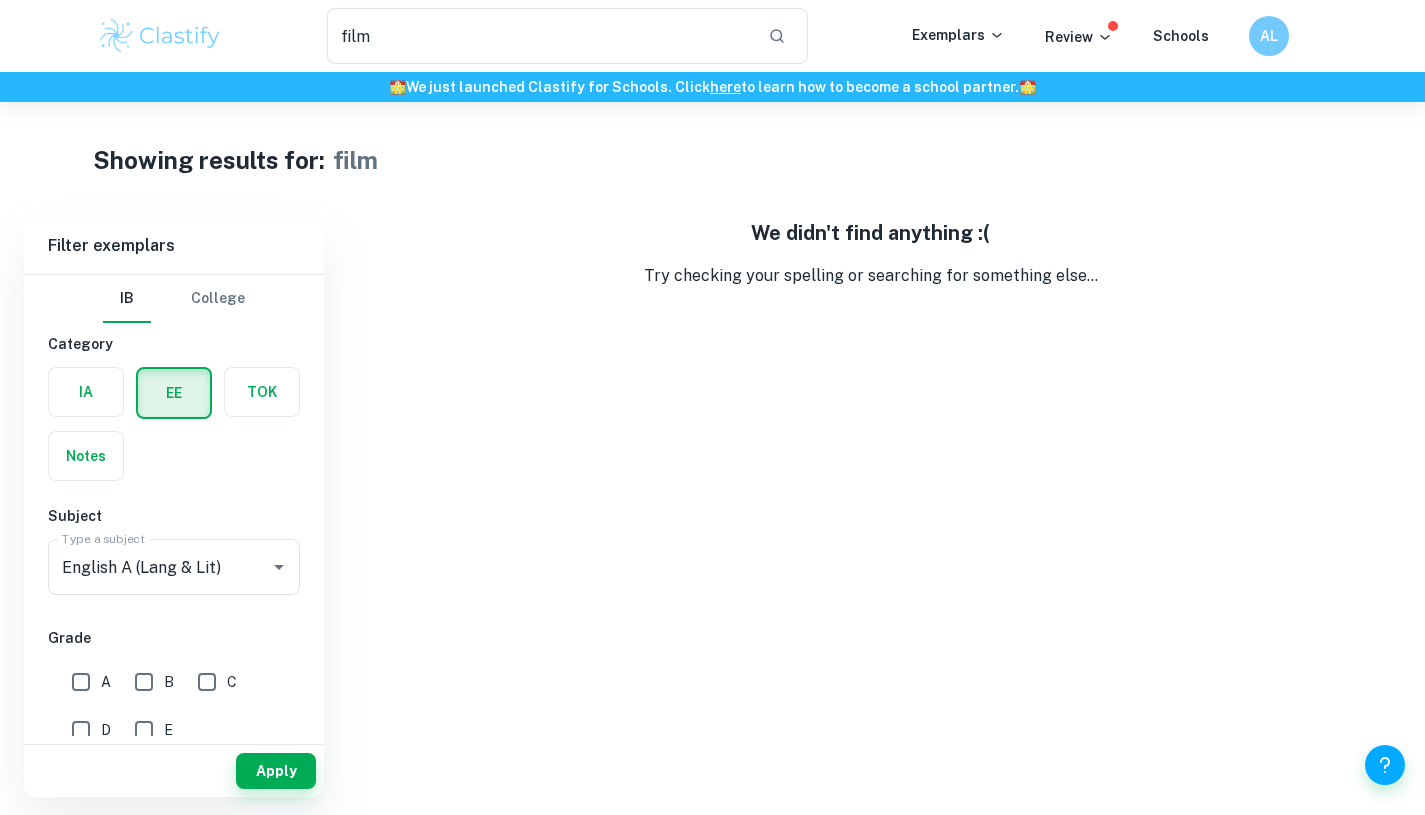 click on "Apply" at bounding box center (174, 771) 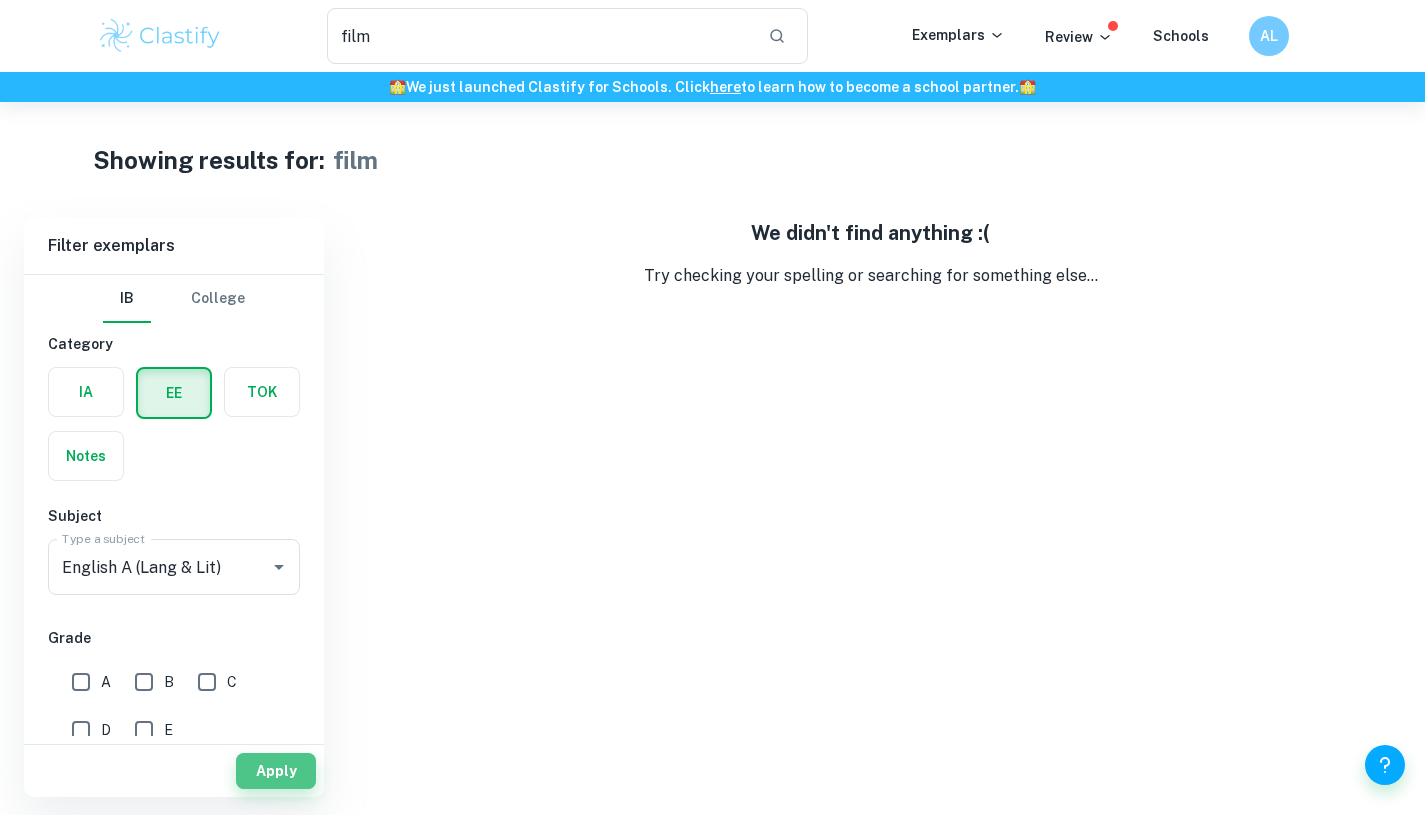 click on "Apply" at bounding box center (276, 771) 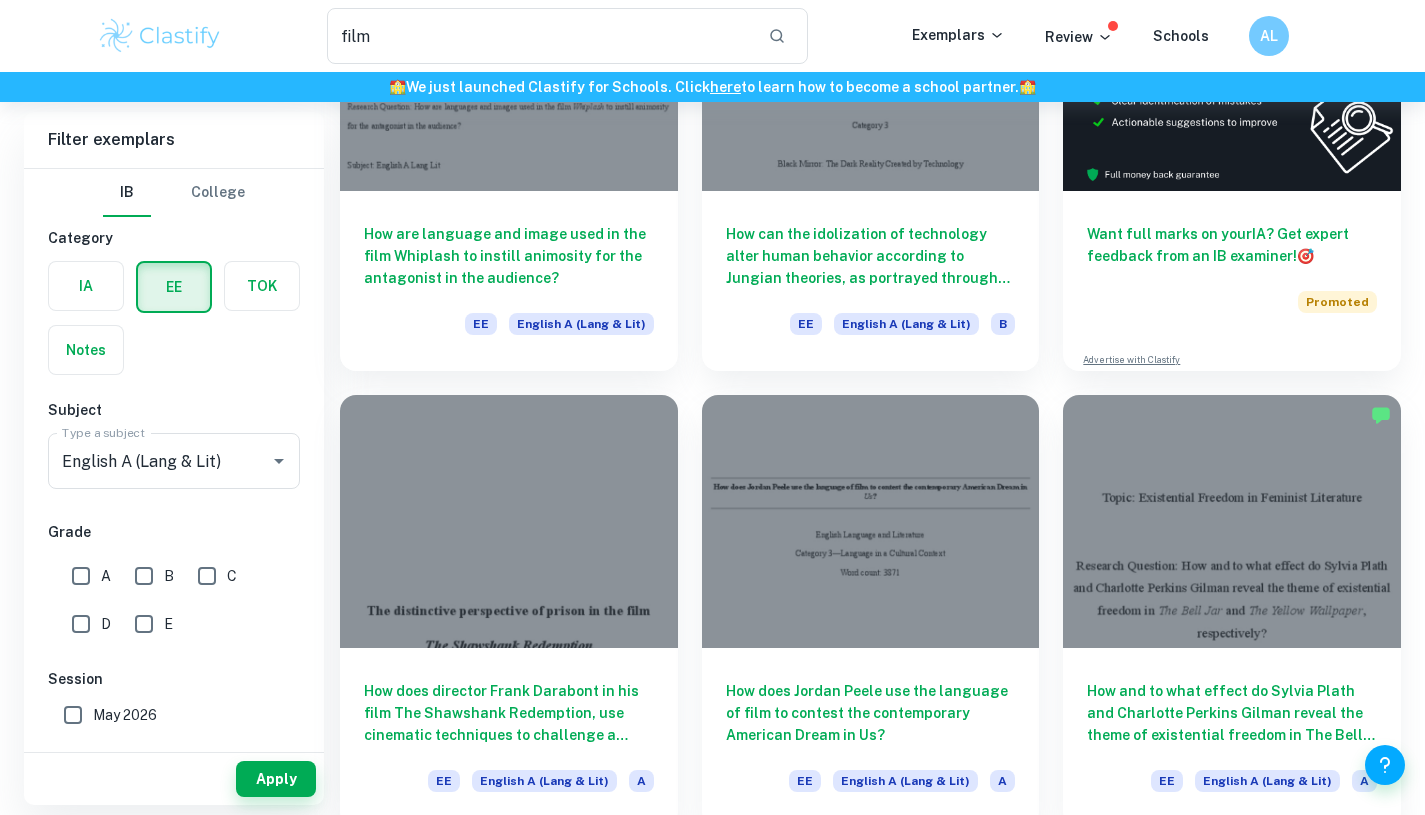 scroll, scrollTop: 293, scrollLeft: 0, axis: vertical 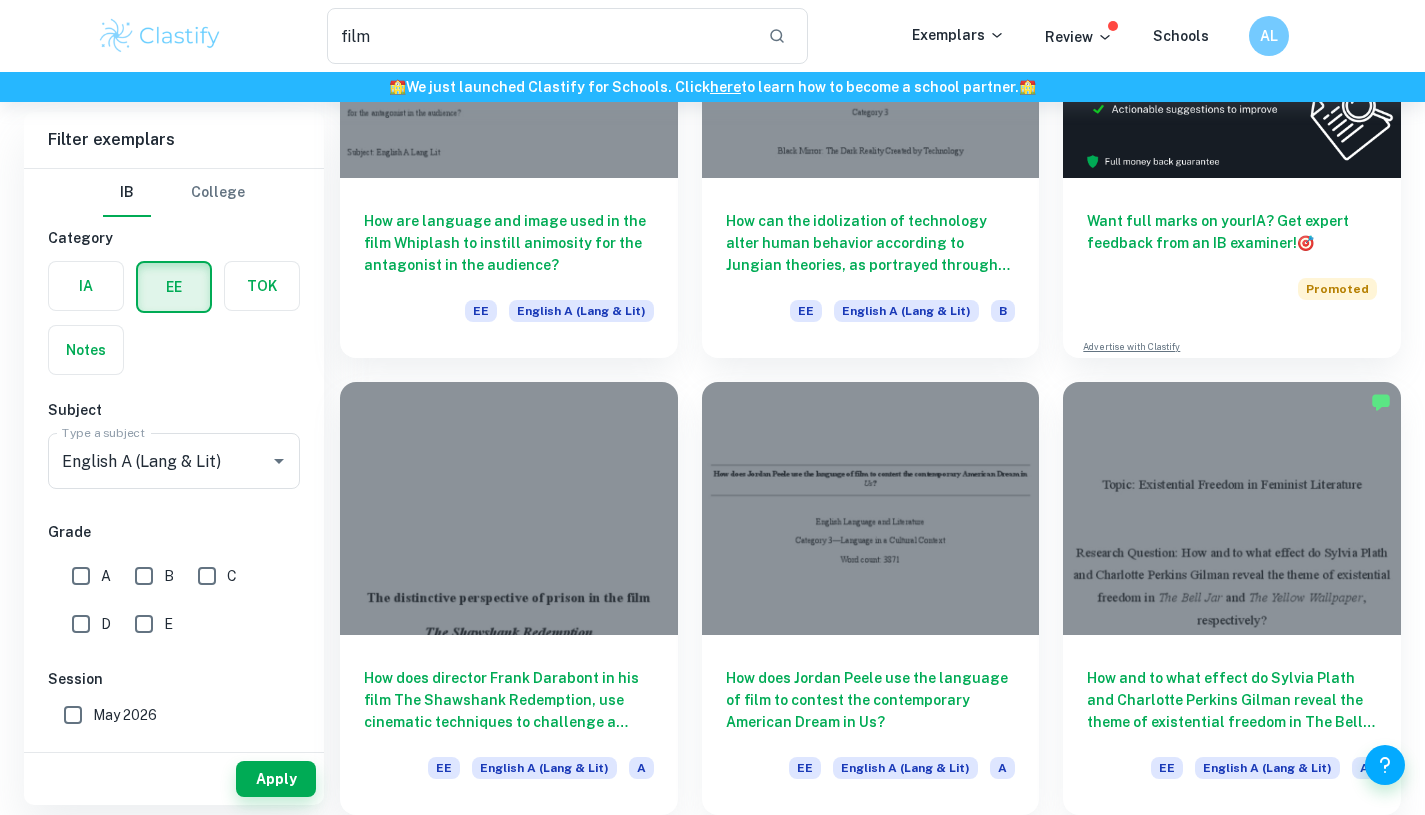 click on "How and to what effect do Sylvia Plath and Charlotte Perkins Gilman reveal the theme of existential freedom in The Bell Jar and The Yellow Wallpaper, respectively? EE English A (Lang & Lit) A" at bounding box center [1232, 725] 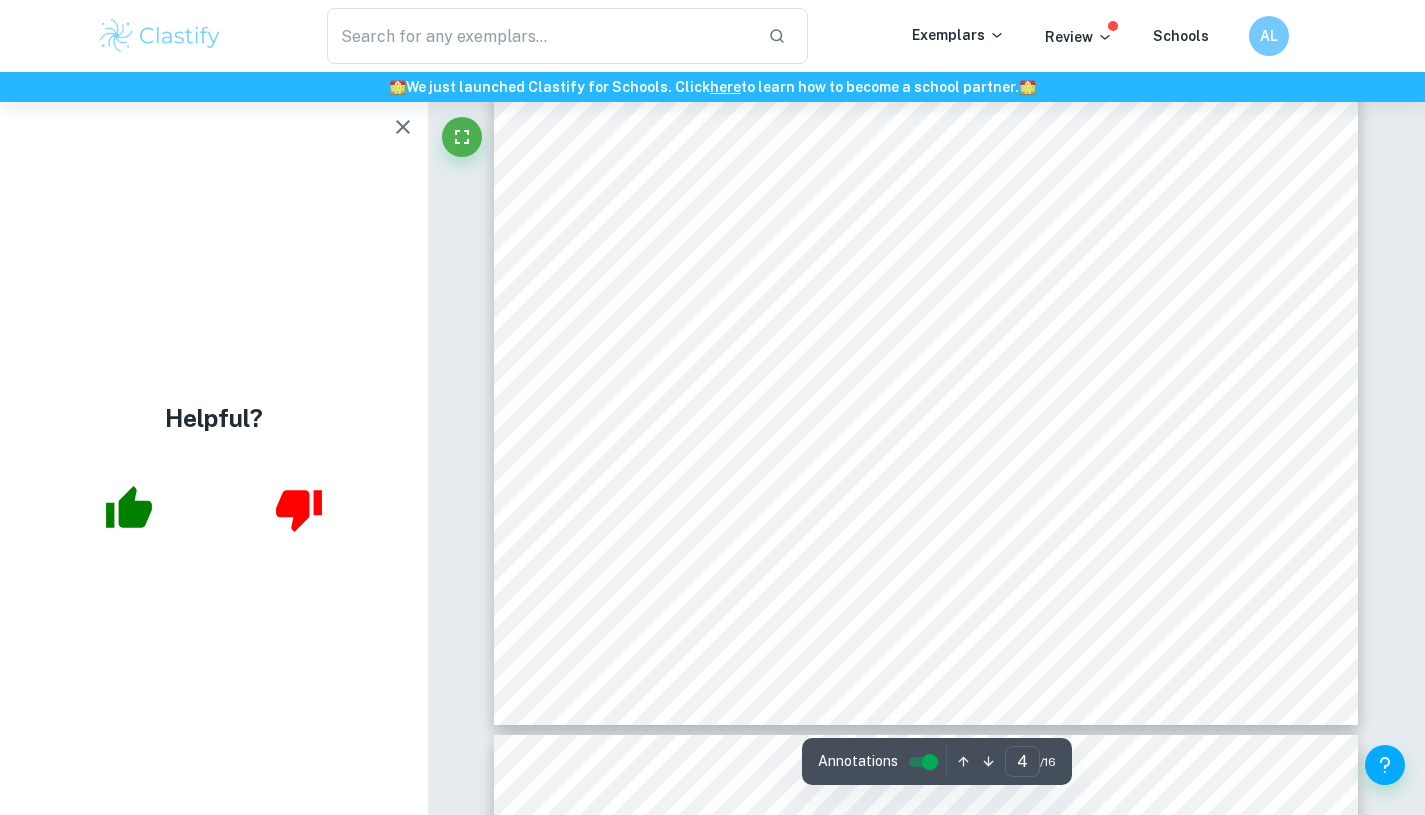 scroll, scrollTop: 4033, scrollLeft: 0, axis: vertical 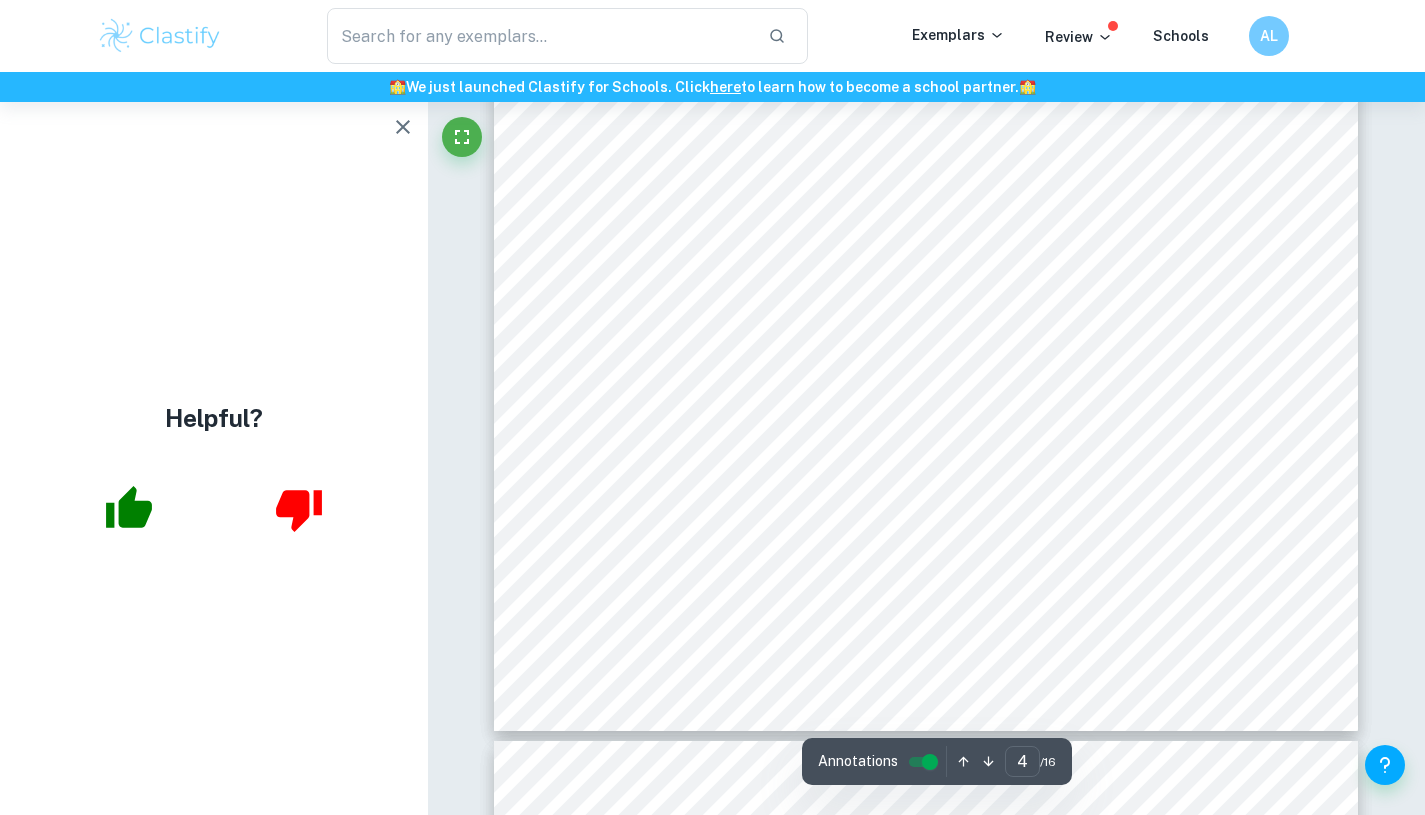 click 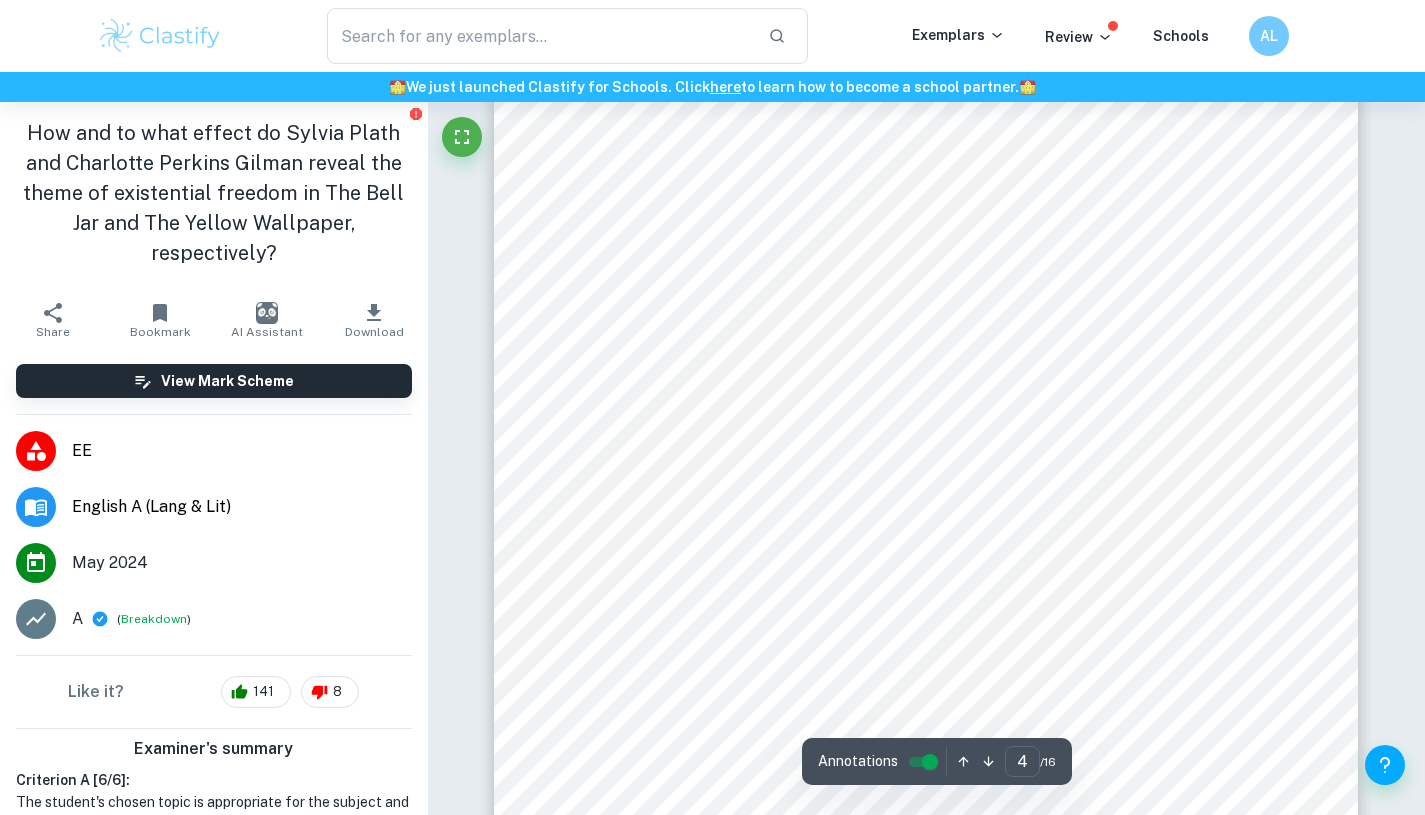 scroll, scrollTop: 3349, scrollLeft: 0, axis: vertical 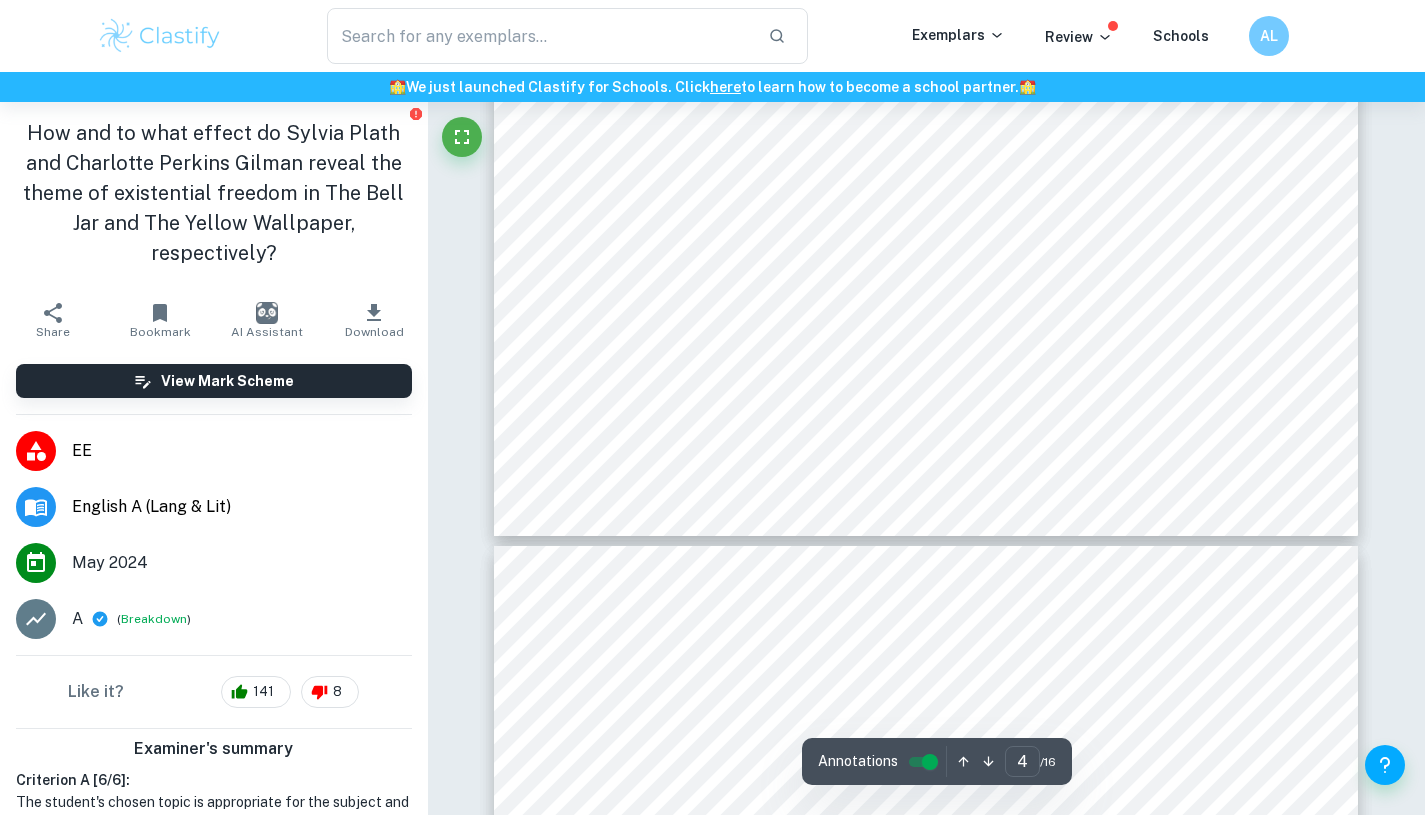 type on "3" 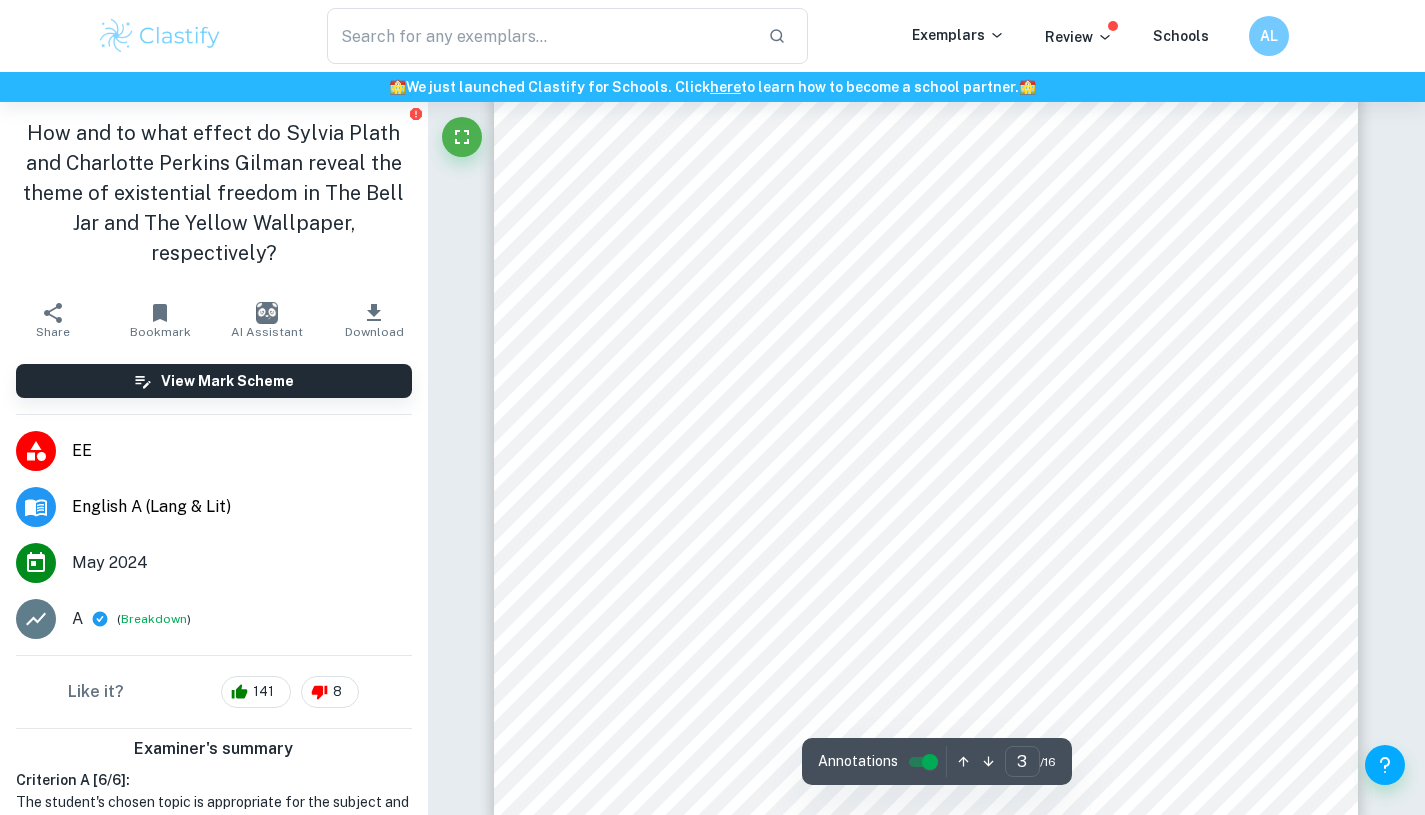scroll, scrollTop: 2841, scrollLeft: 0, axis: vertical 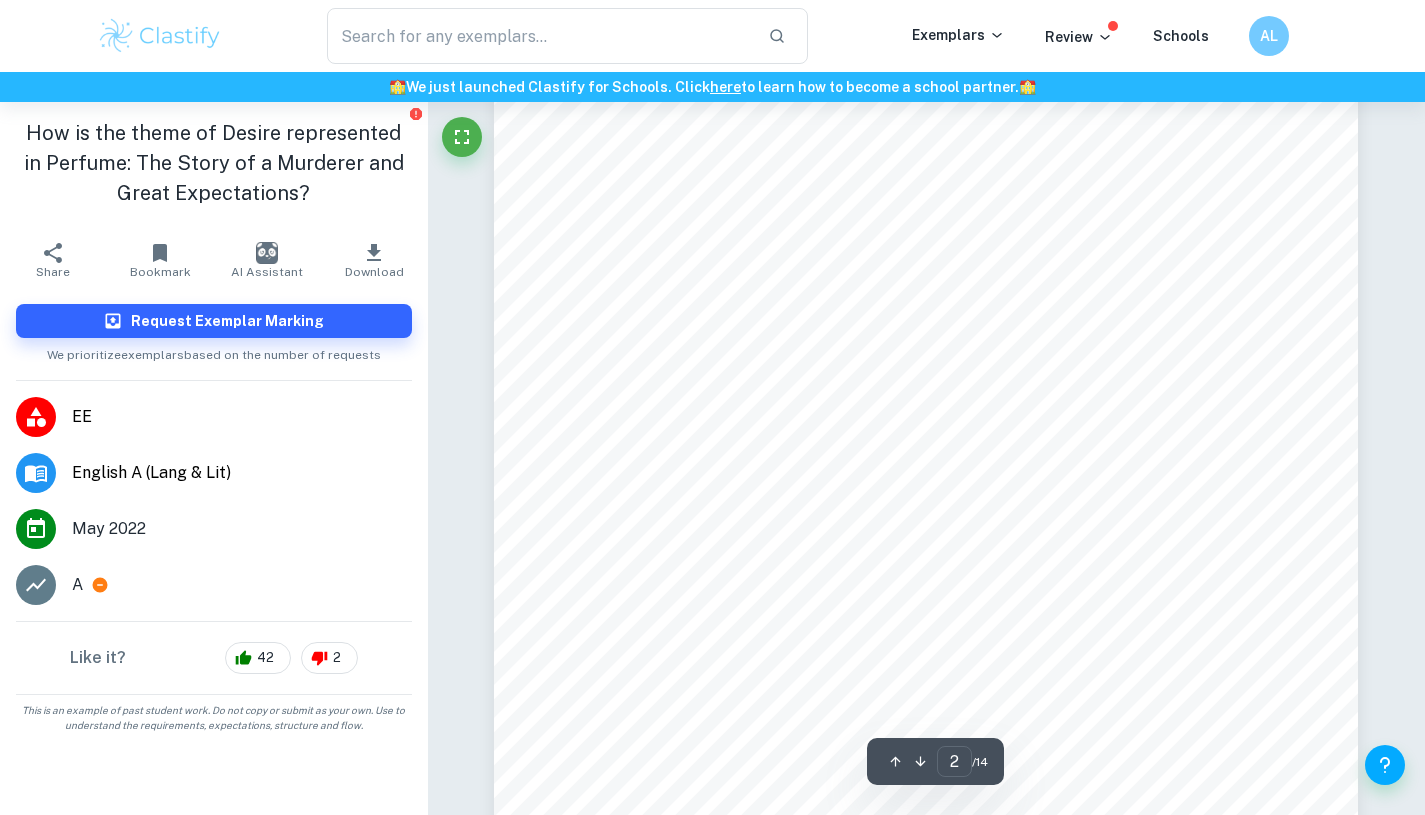 type on "1" 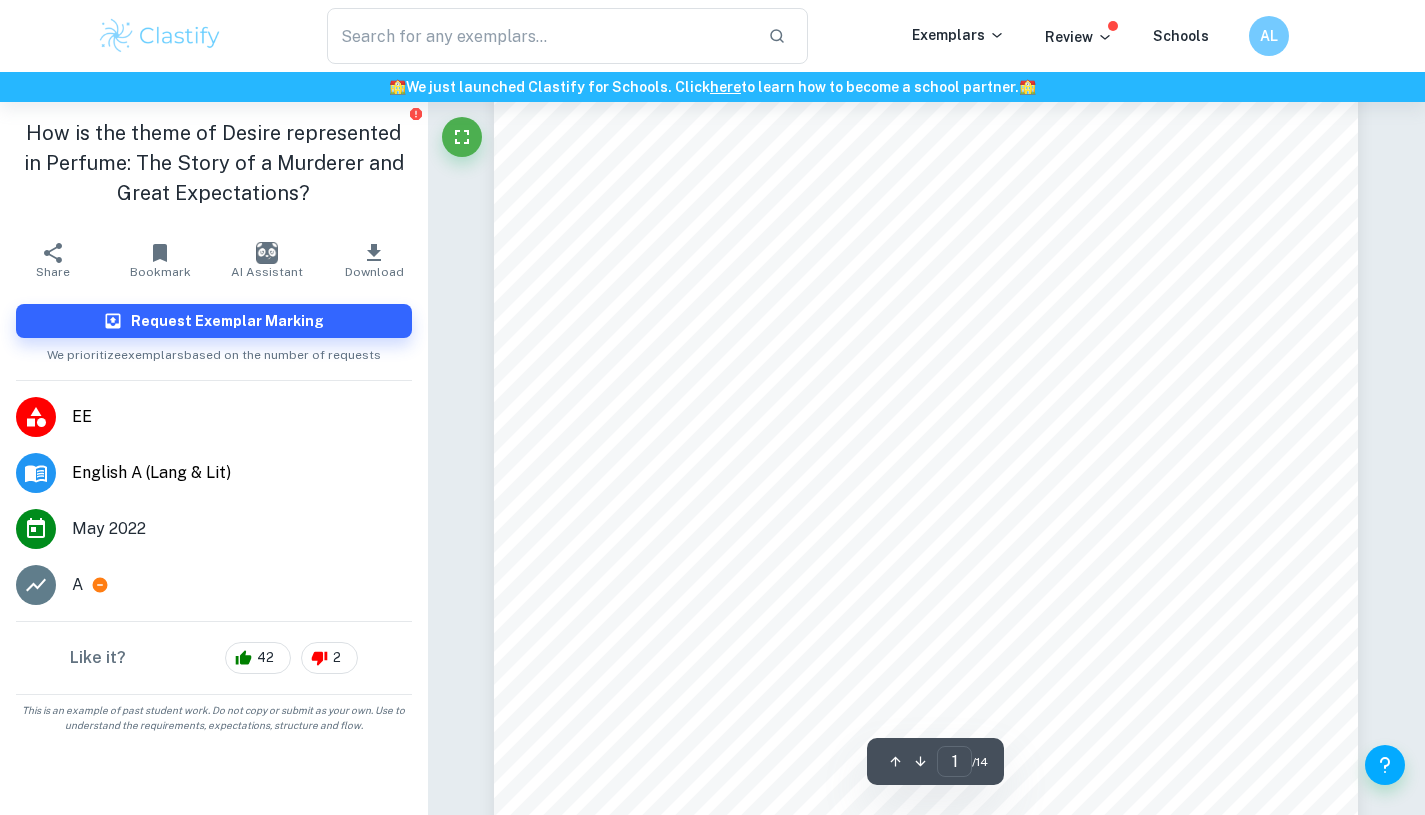 scroll, scrollTop: 0, scrollLeft: 0, axis: both 